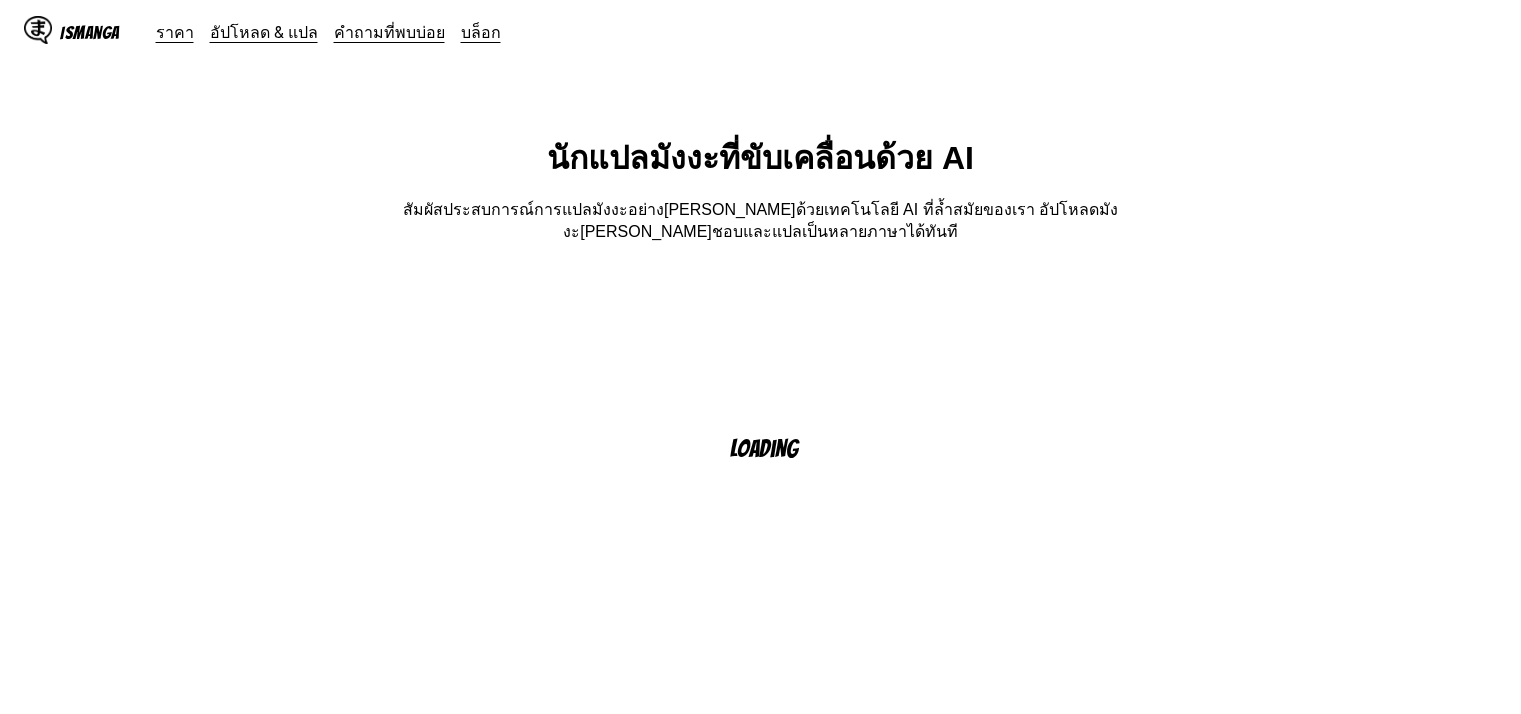 scroll, scrollTop: 0, scrollLeft: 0, axis: both 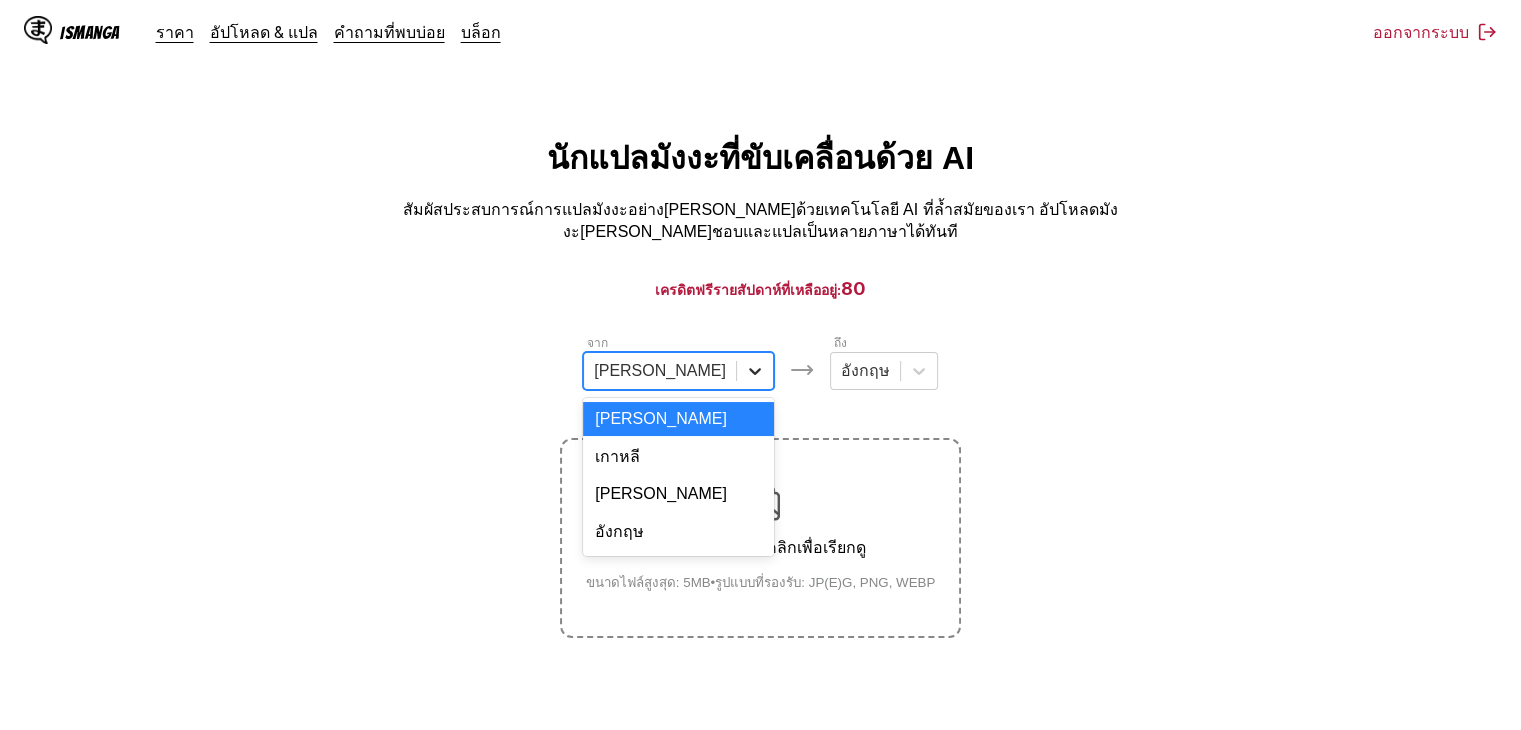 click 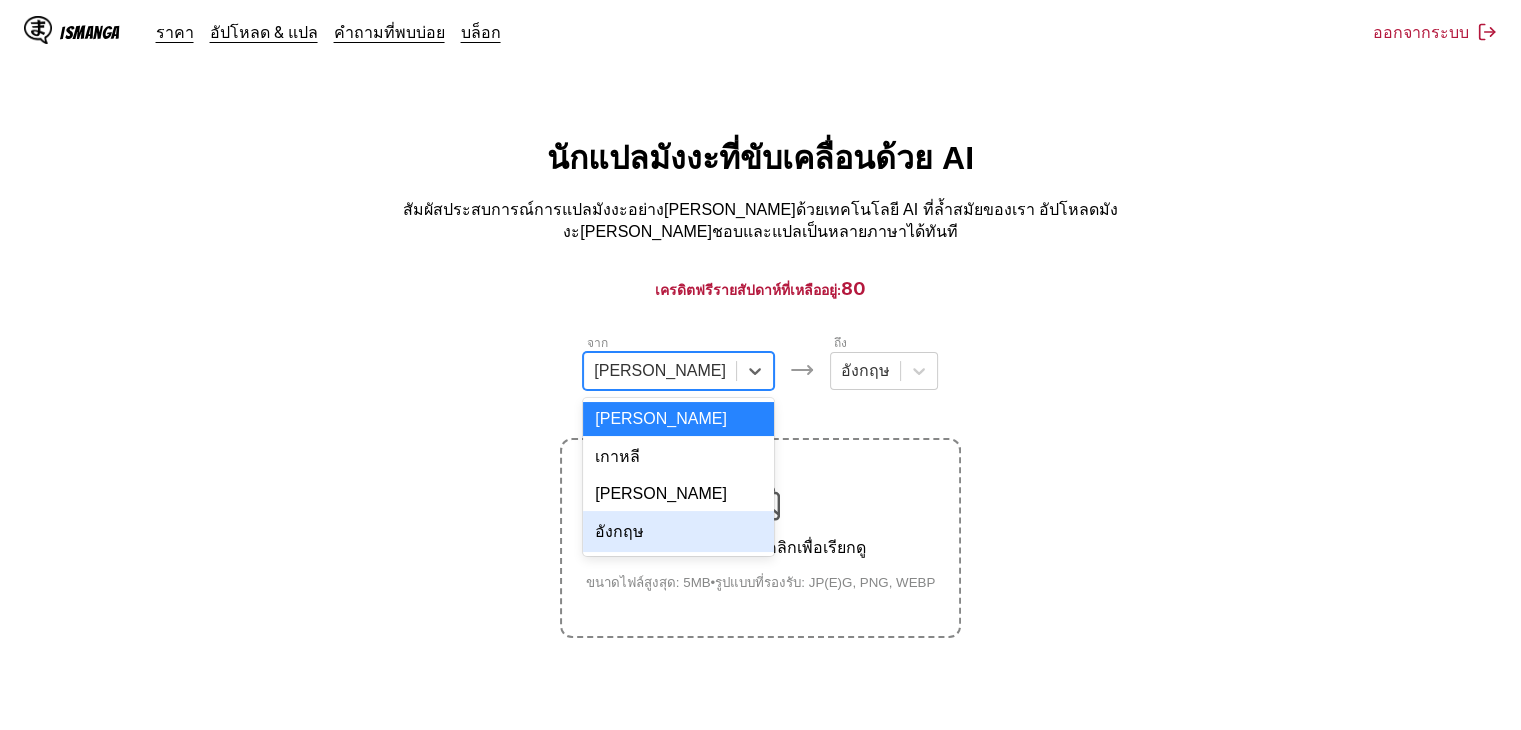 click on "อังกฤษ" at bounding box center (678, 531) 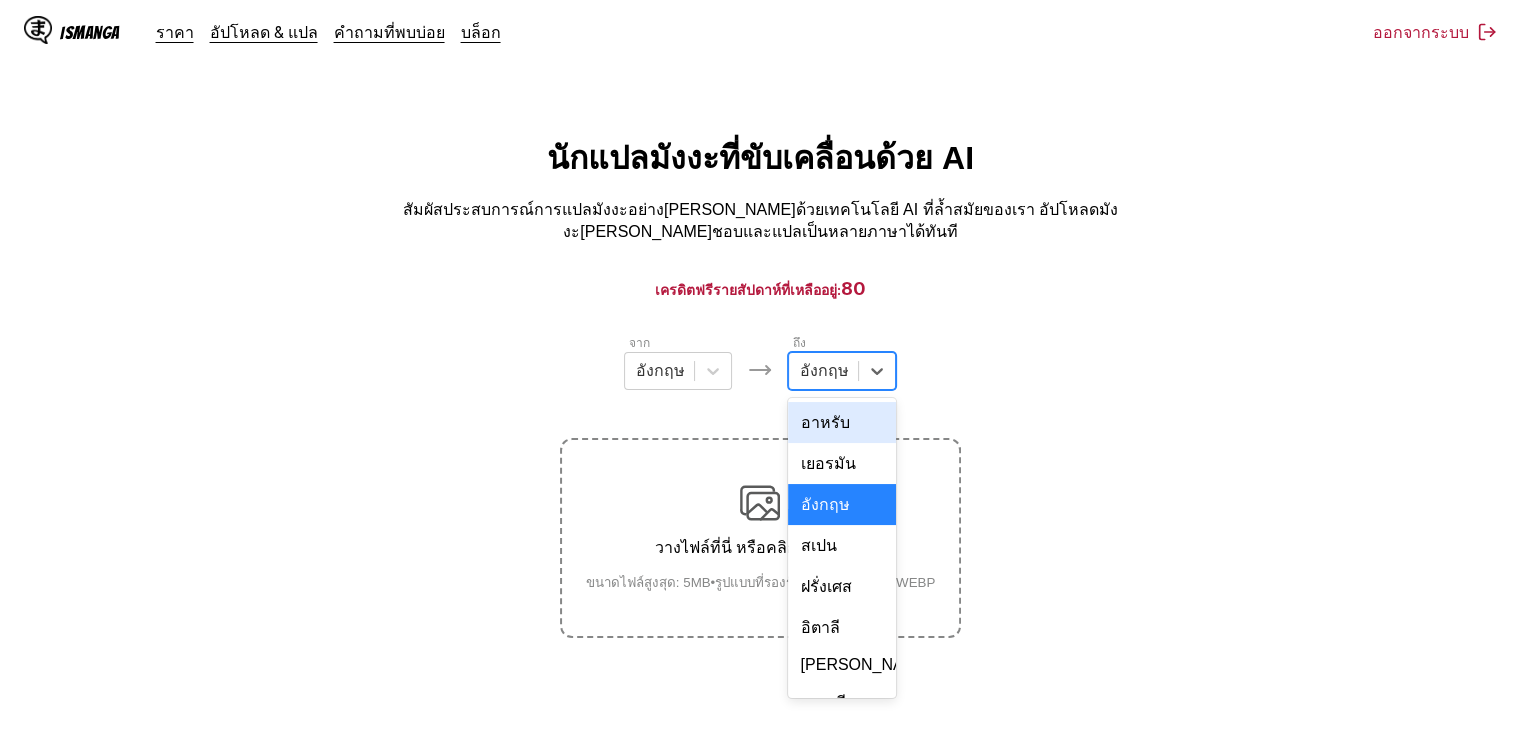 click at bounding box center (823, 371) 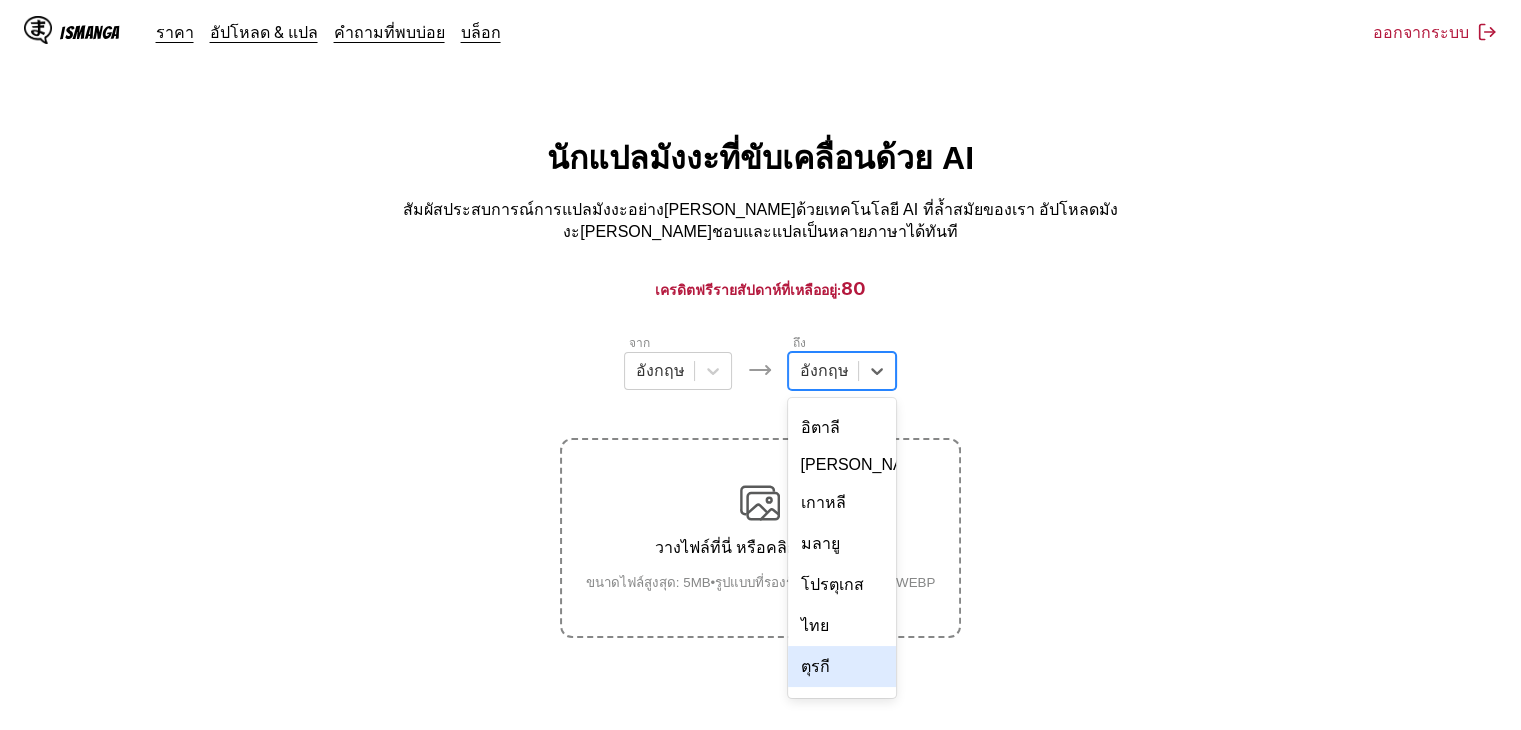scroll, scrollTop: 234, scrollLeft: 0, axis: vertical 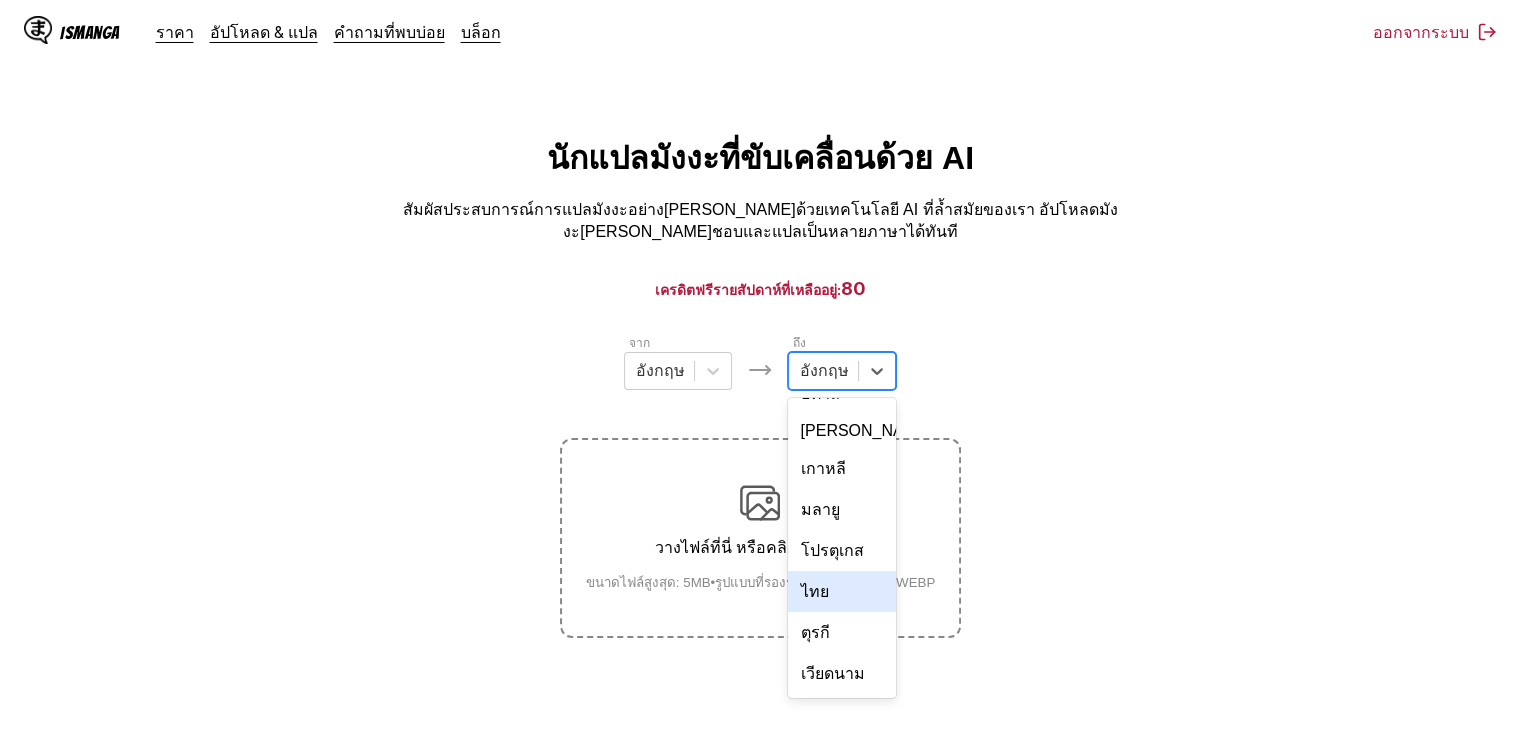 click on "ไทย" at bounding box center (842, 591) 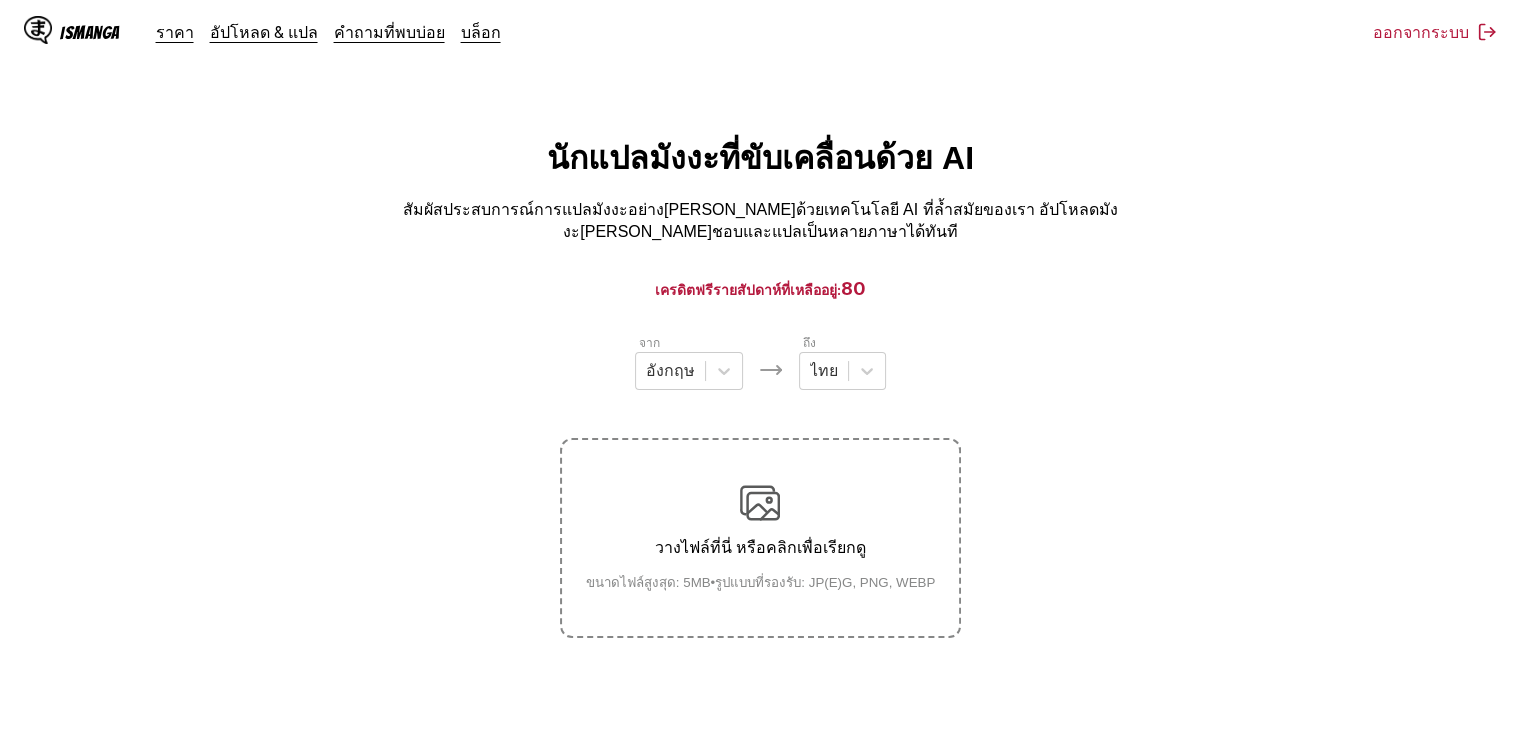 click on "วางไฟล์ที่นี่ หรือคลิกเพื่อเรียกดู" at bounding box center (761, 547) 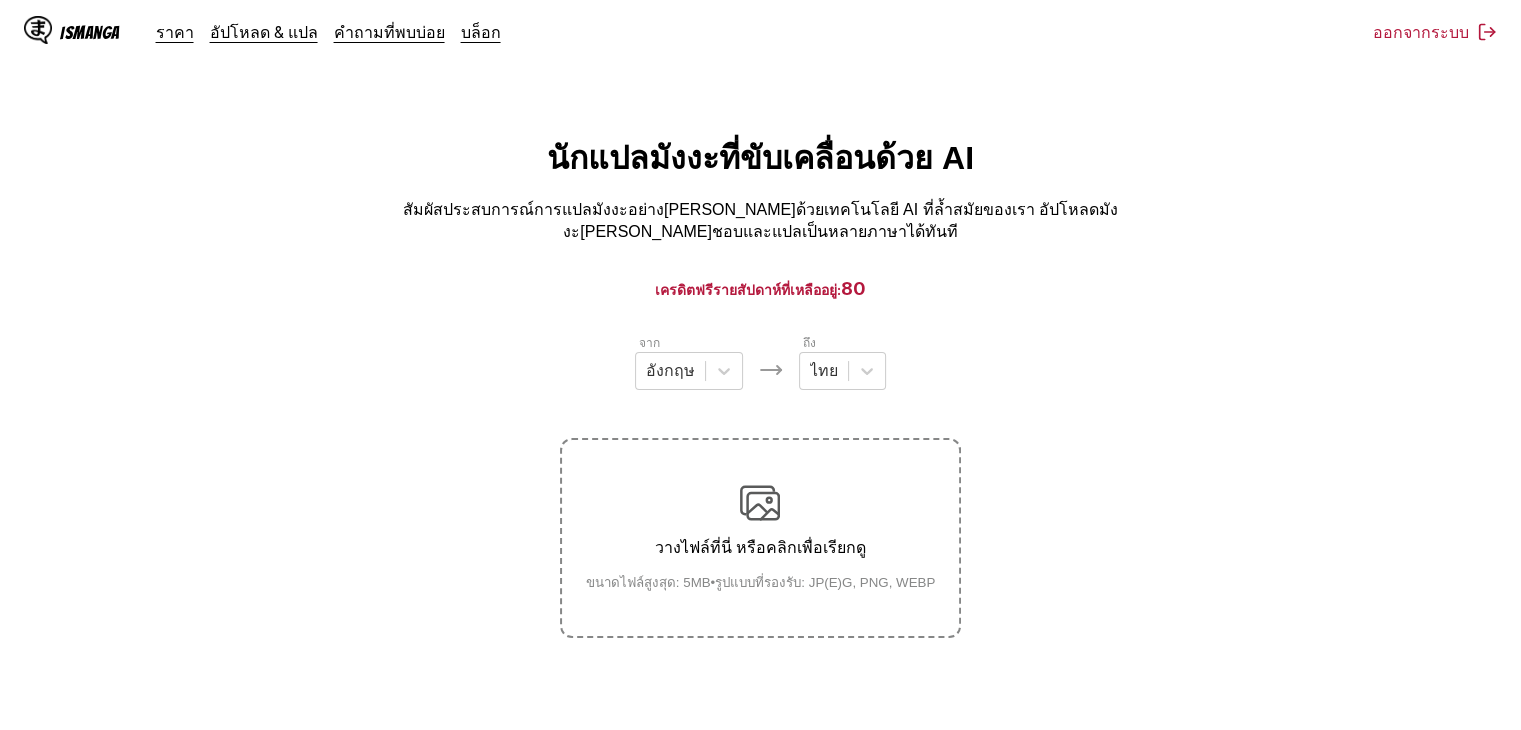 click on "วางไฟล์ที่นี่ หรือคลิกเพื่อเรียกดู ขนาดไฟล์สูงสุด: 5MB  •  รูปแบบที่รองรับ: JP(E)G, PNG, WEBP" at bounding box center [761, 538] 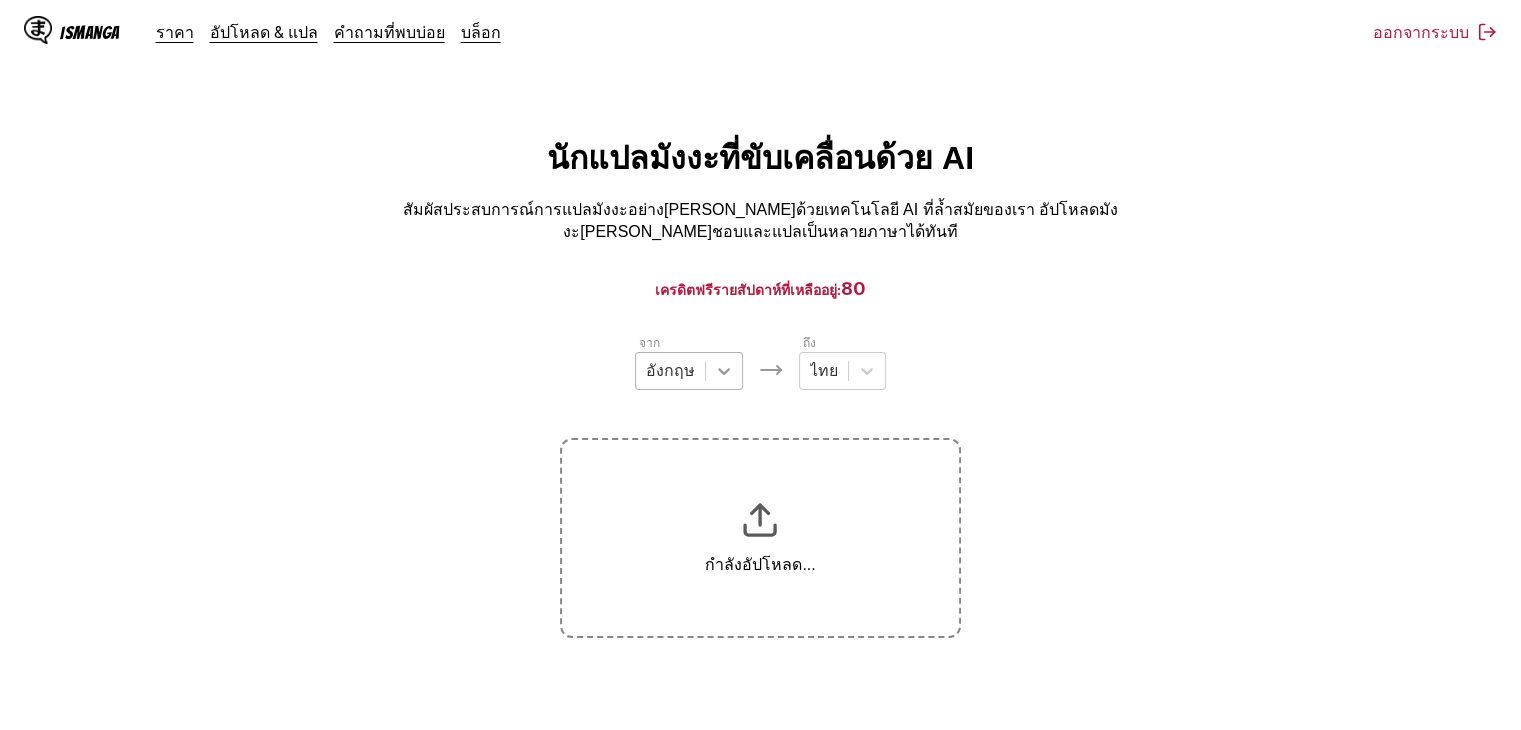 click at bounding box center (724, 371) 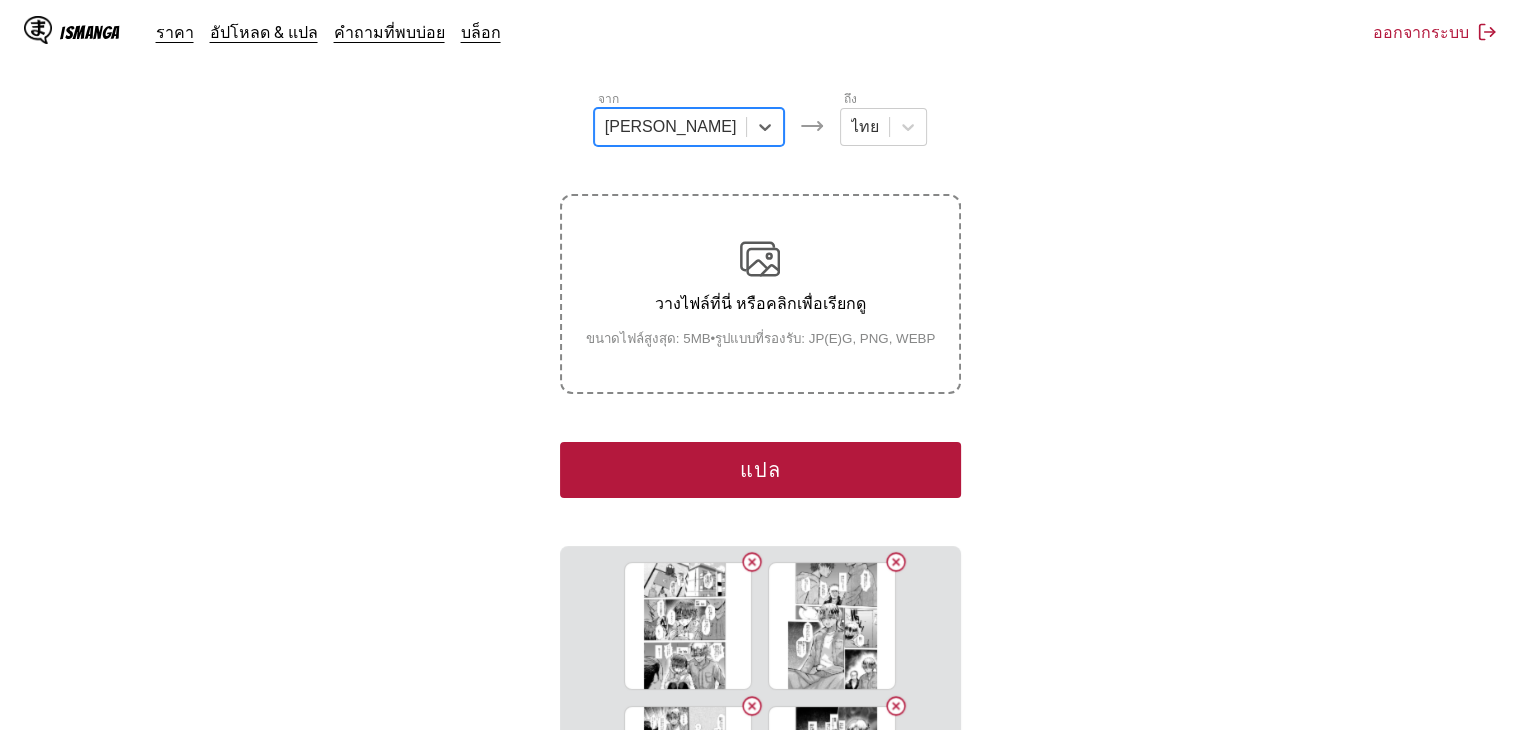 scroll, scrollTop: 100, scrollLeft: 0, axis: vertical 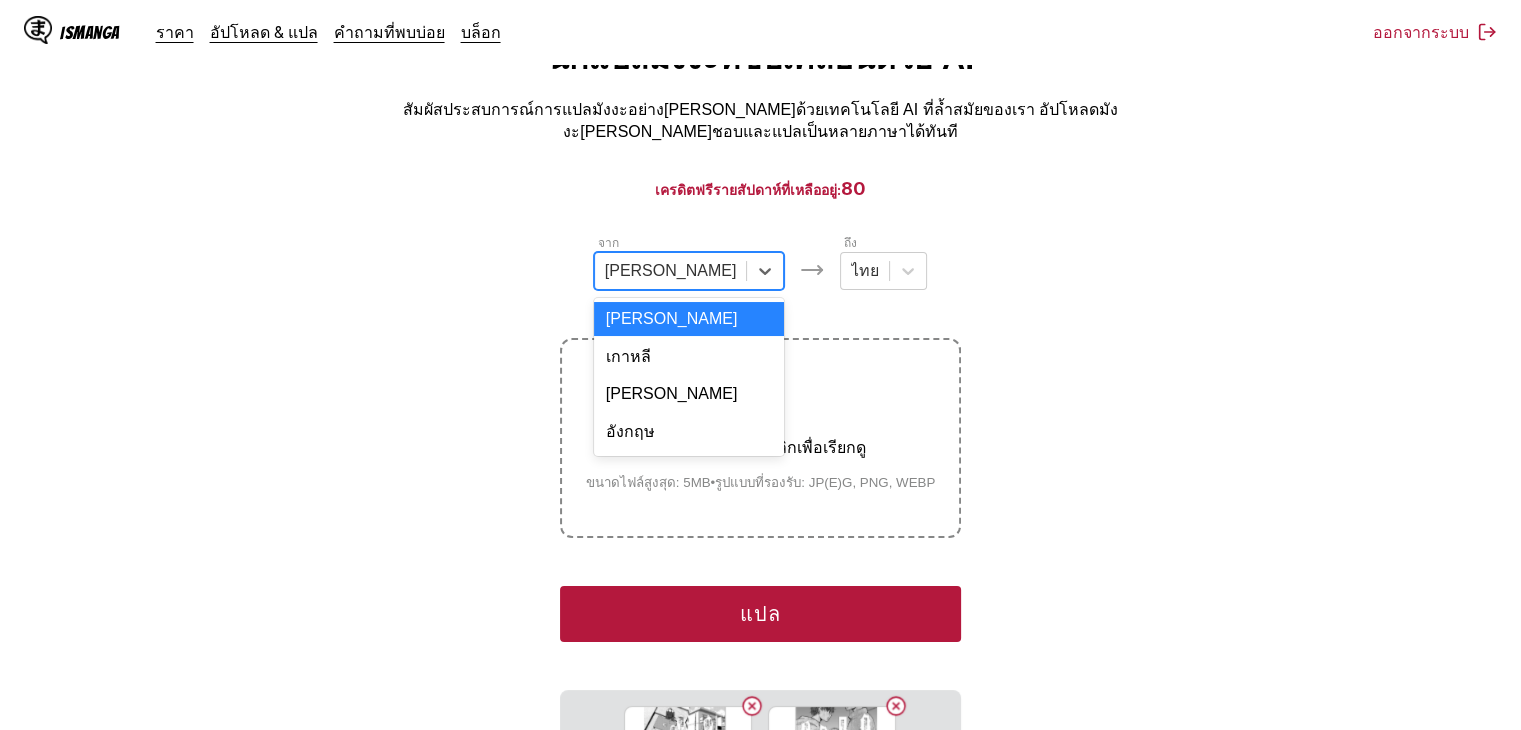 click at bounding box center (746, 271) 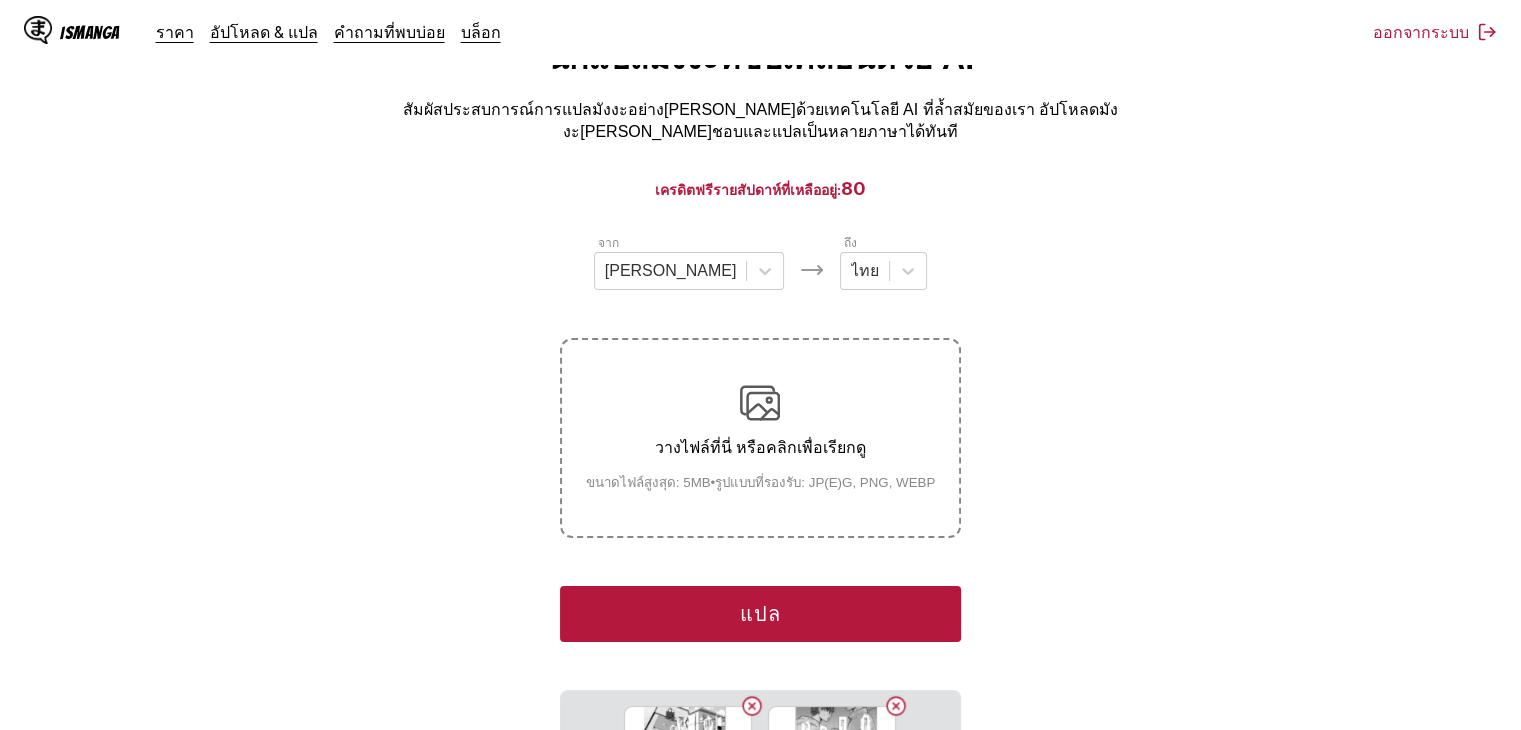 click on "แปล" at bounding box center (760, 614) 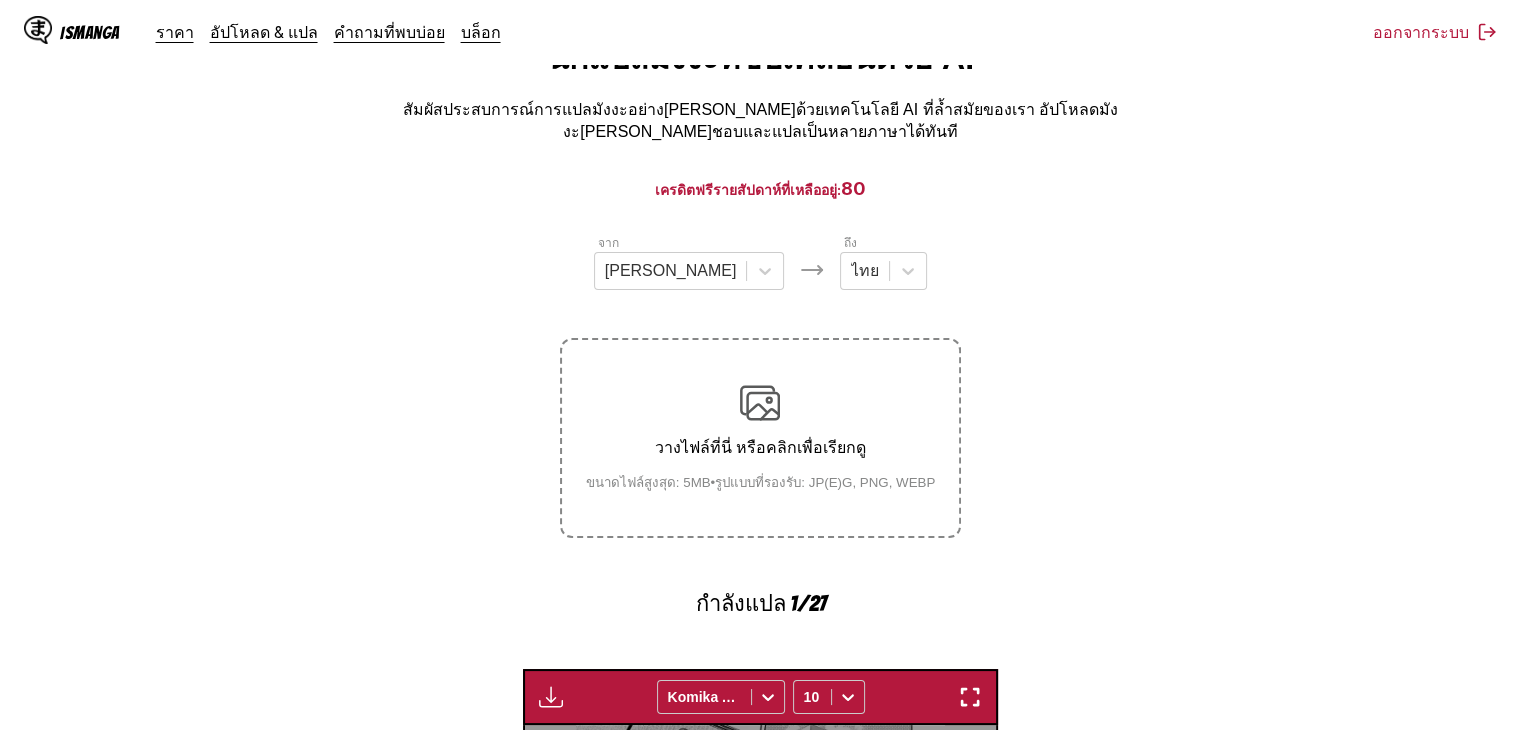 scroll, scrollTop: 608, scrollLeft: 0, axis: vertical 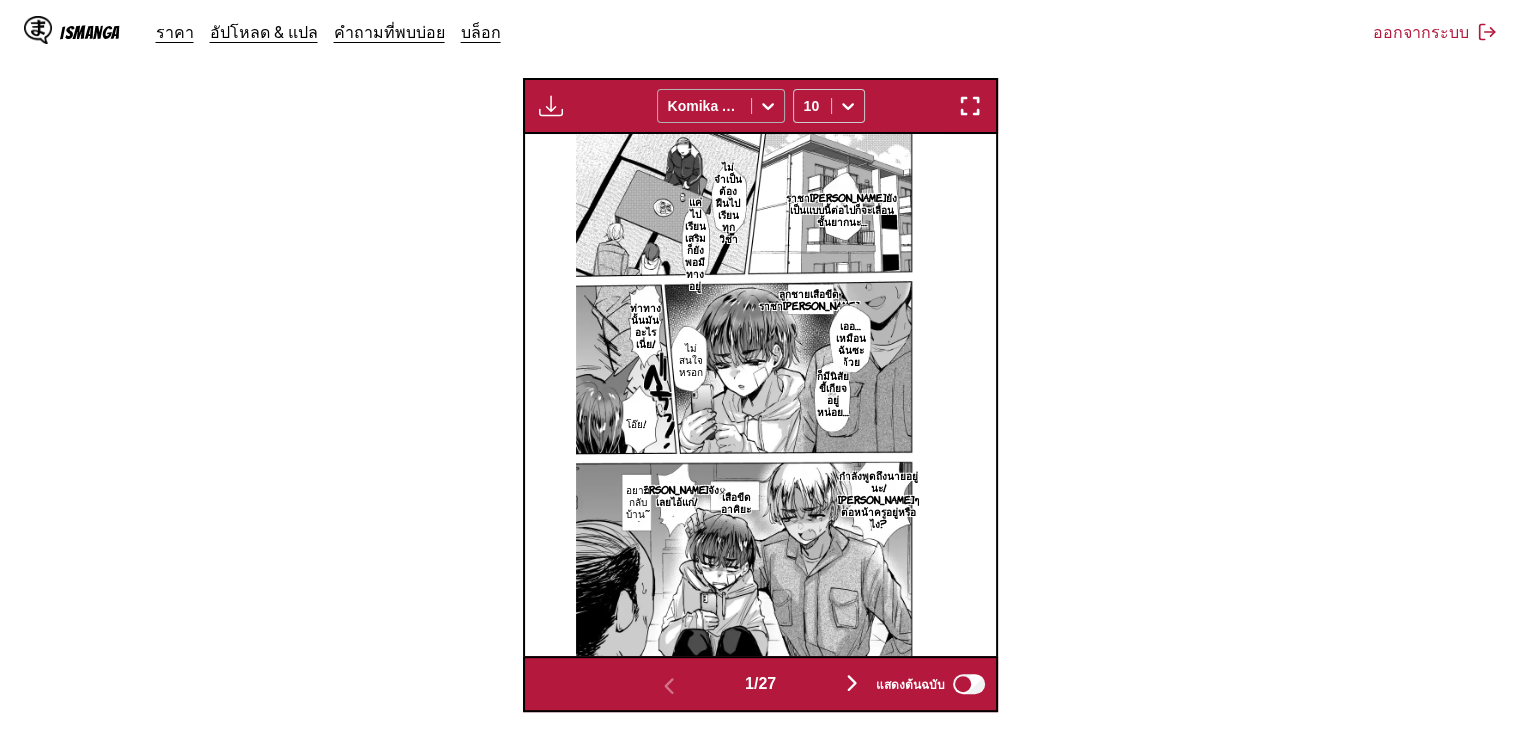 click at bounding box center (704, 106) 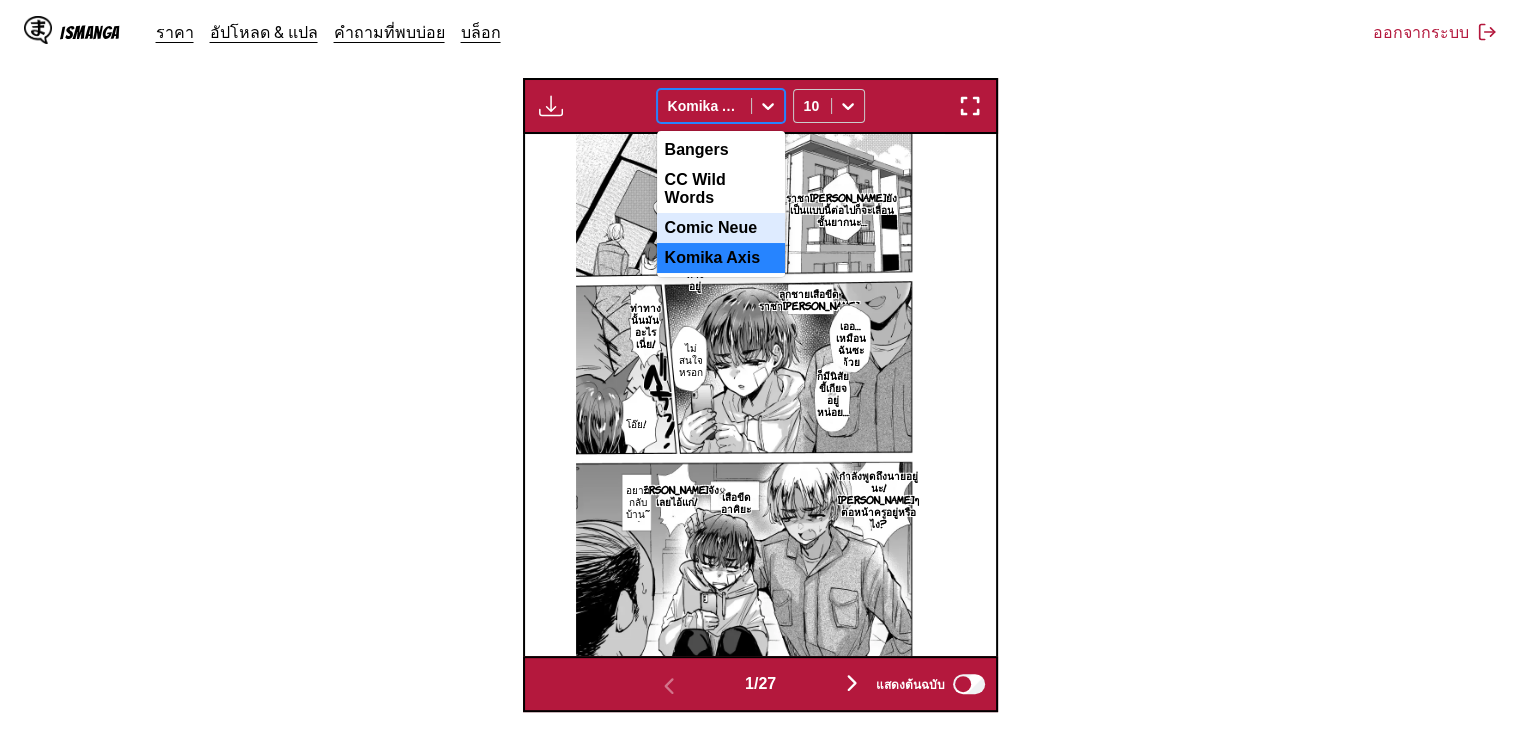 click on "Comic Neue" at bounding box center [721, 228] 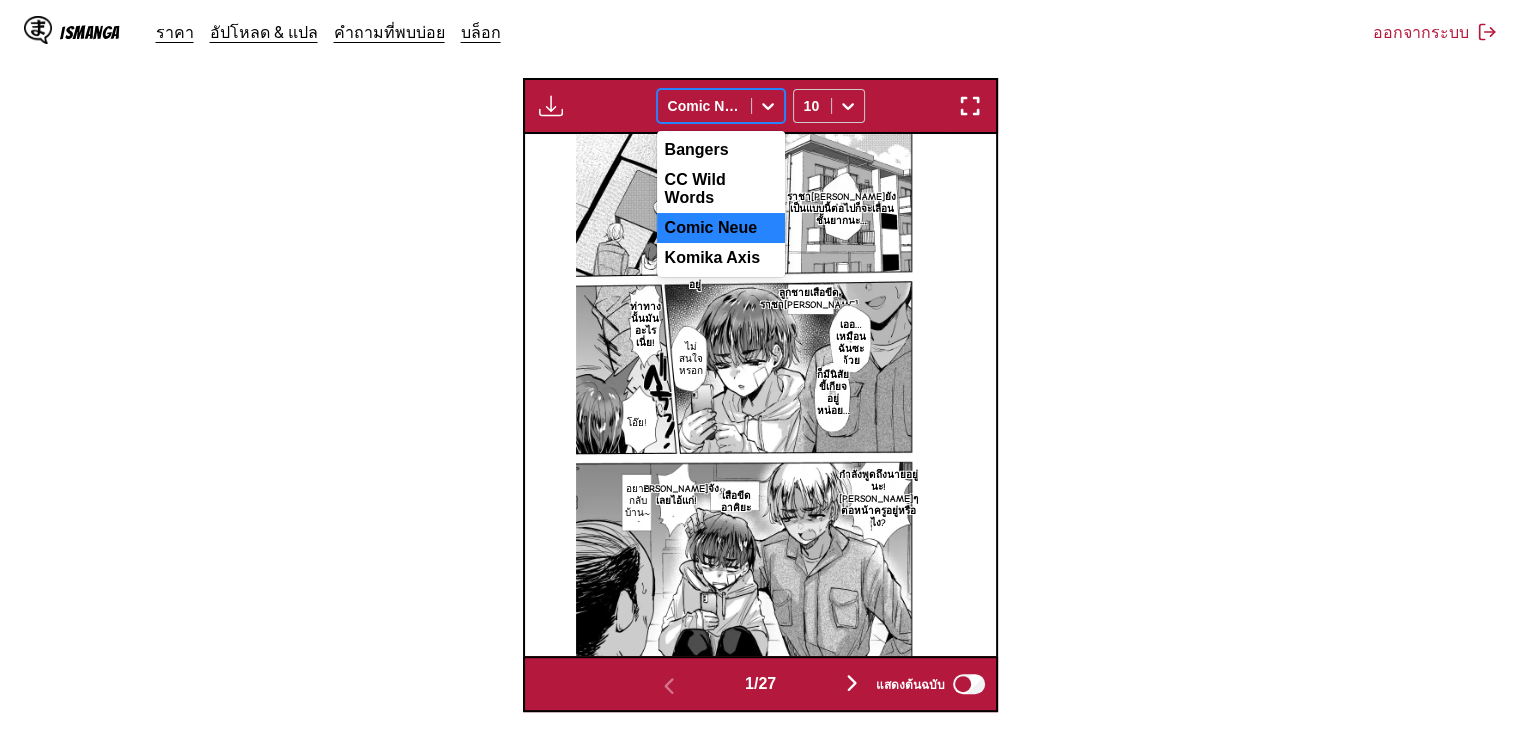 click on "Comic Neue" at bounding box center [721, 106] 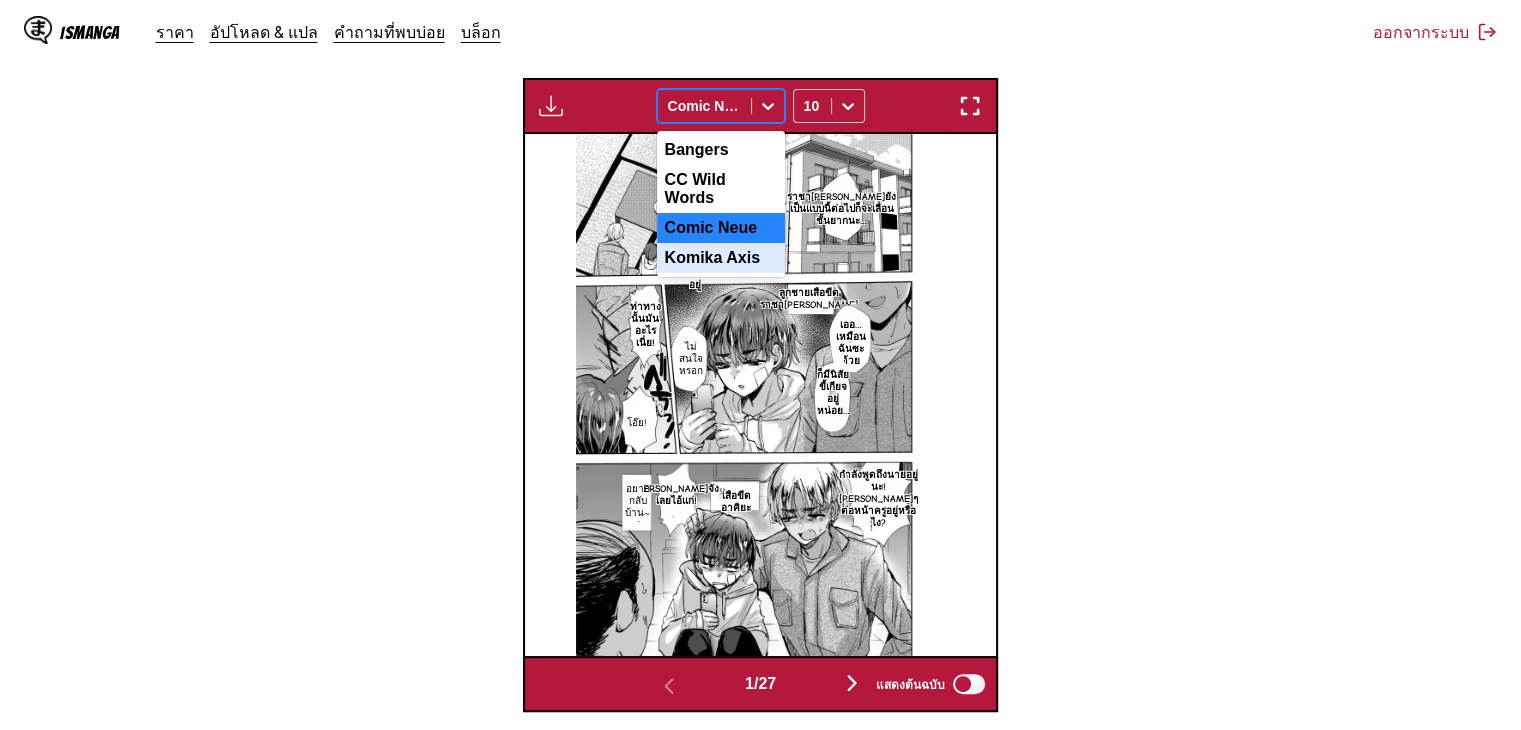 click on "Komika Axis" at bounding box center (721, 258) 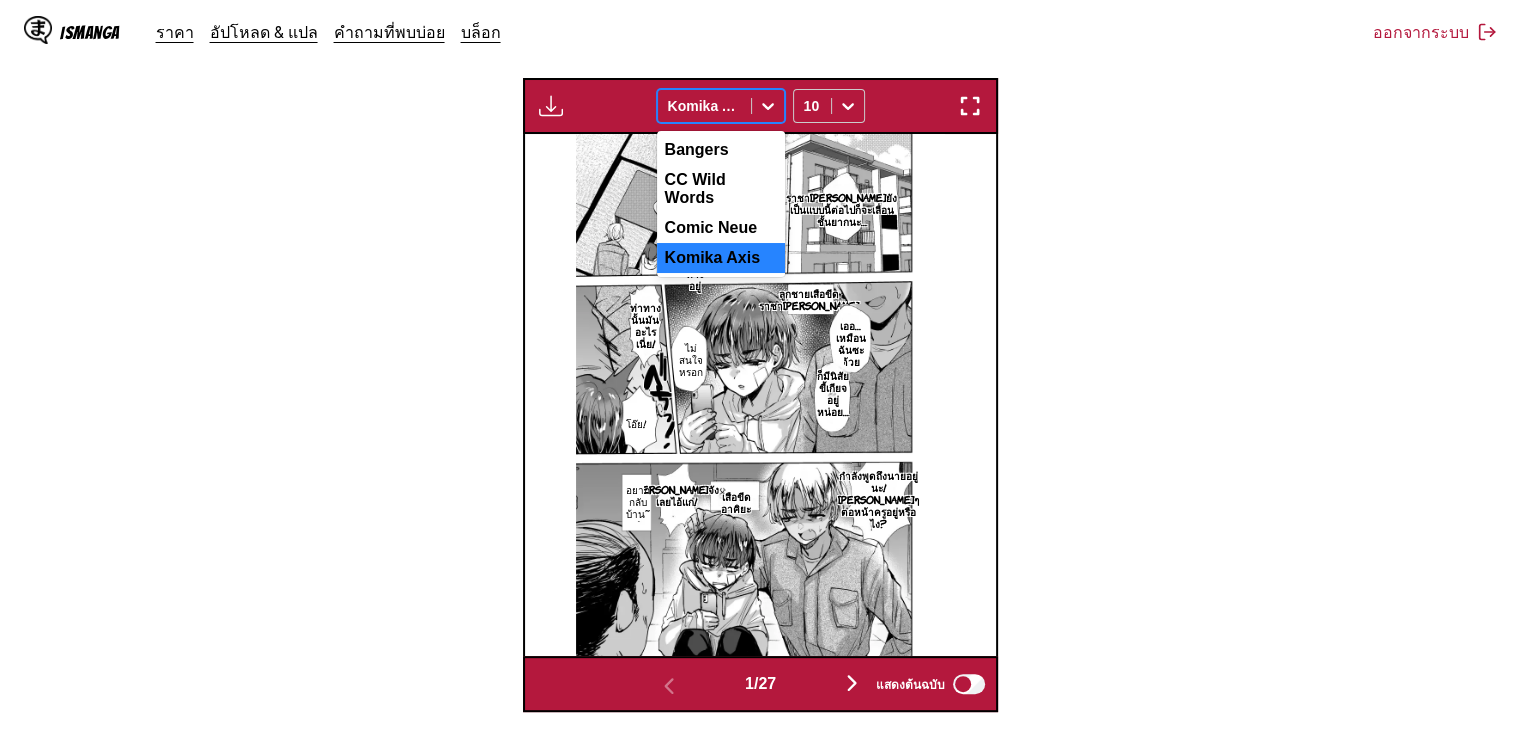 click at bounding box center (704, 106) 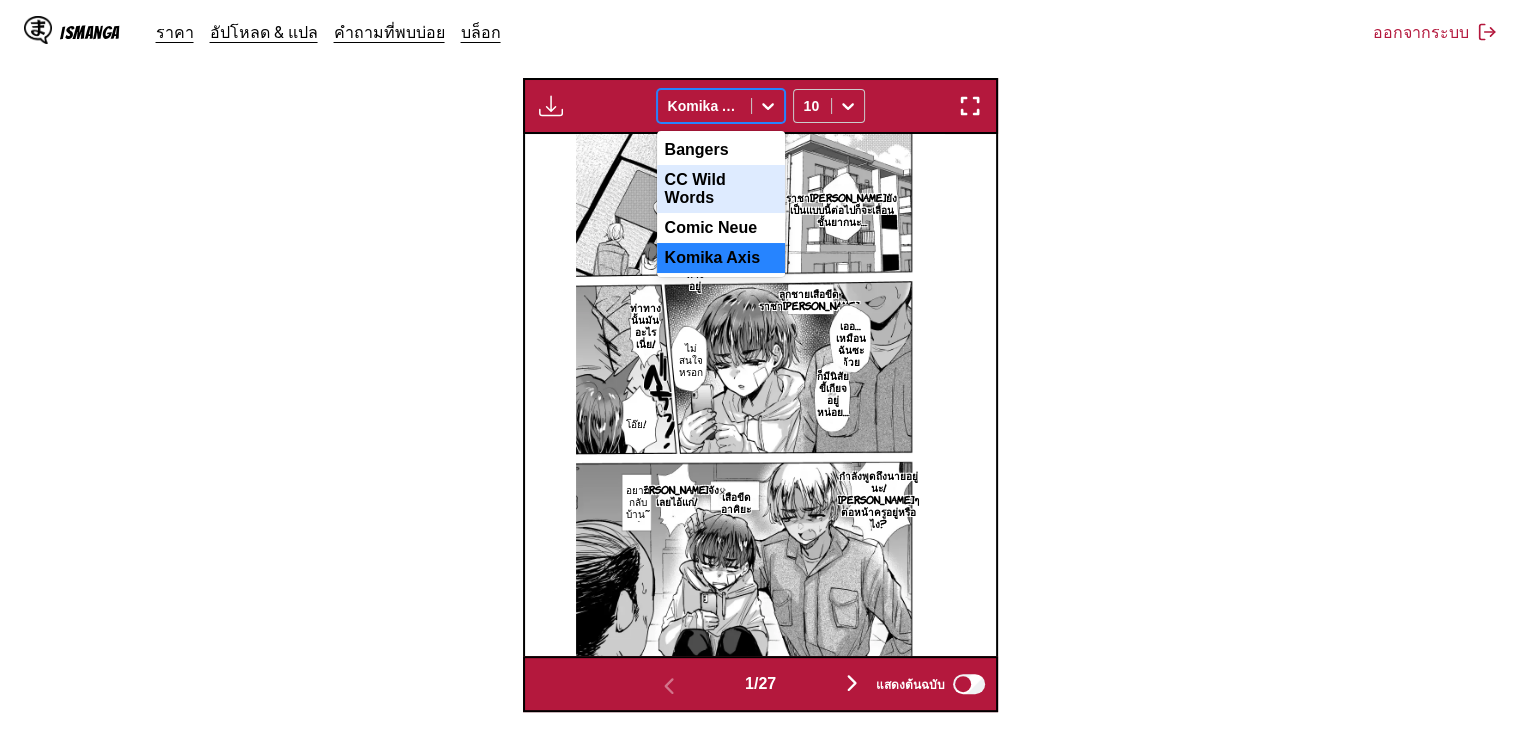 click on "CC Wild Words" at bounding box center (721, 189) 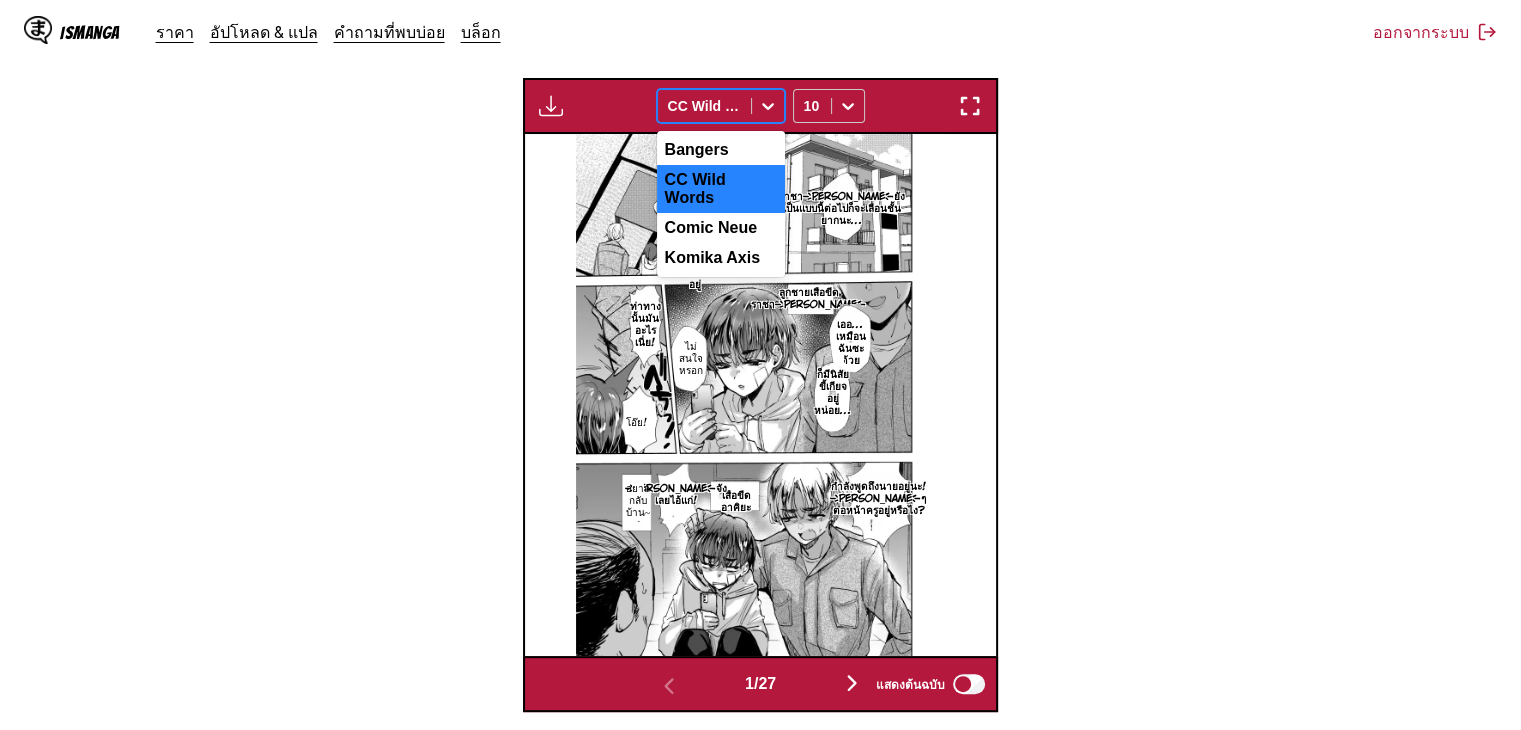 click at bounding box center [704, 106] 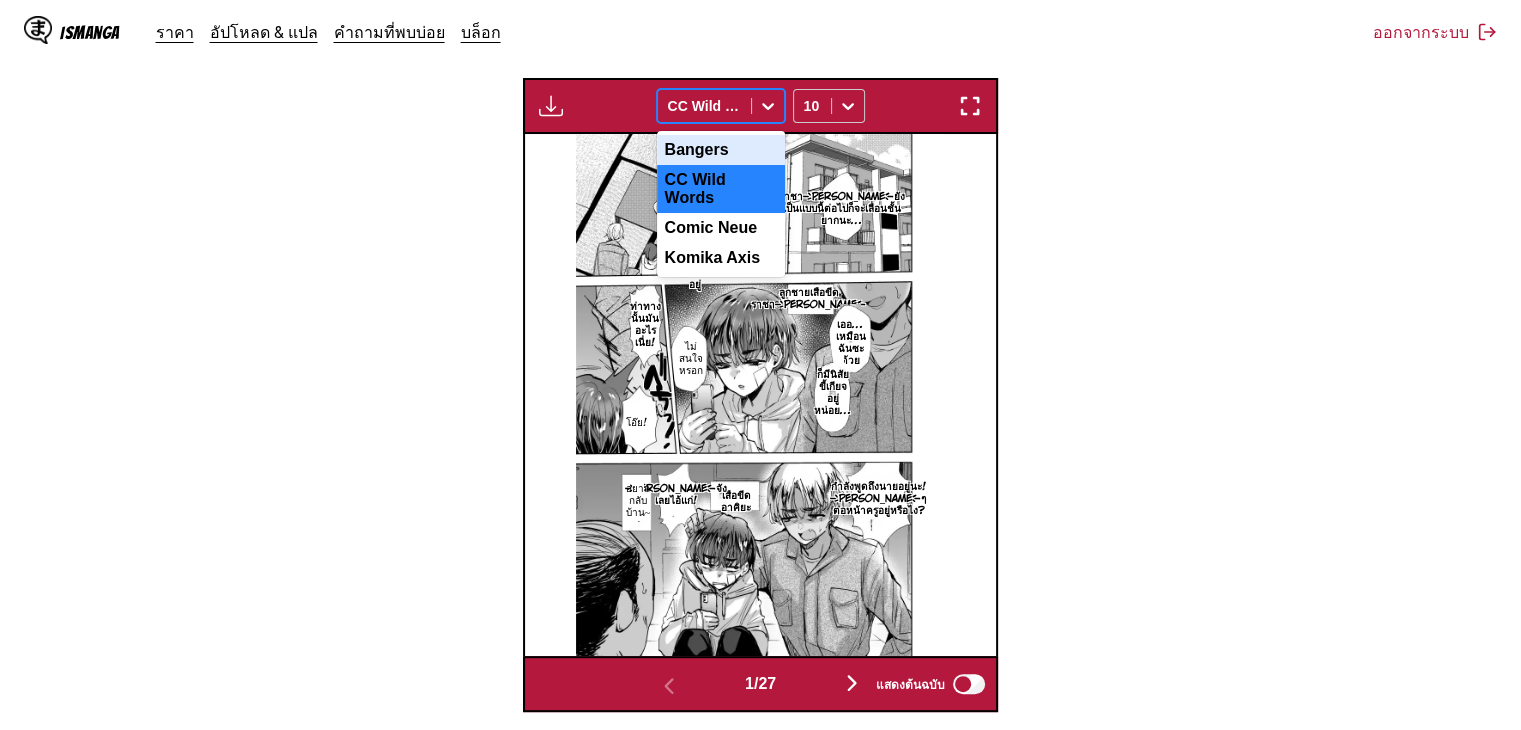 click on "Bangers" at bounding box center [721, 150] 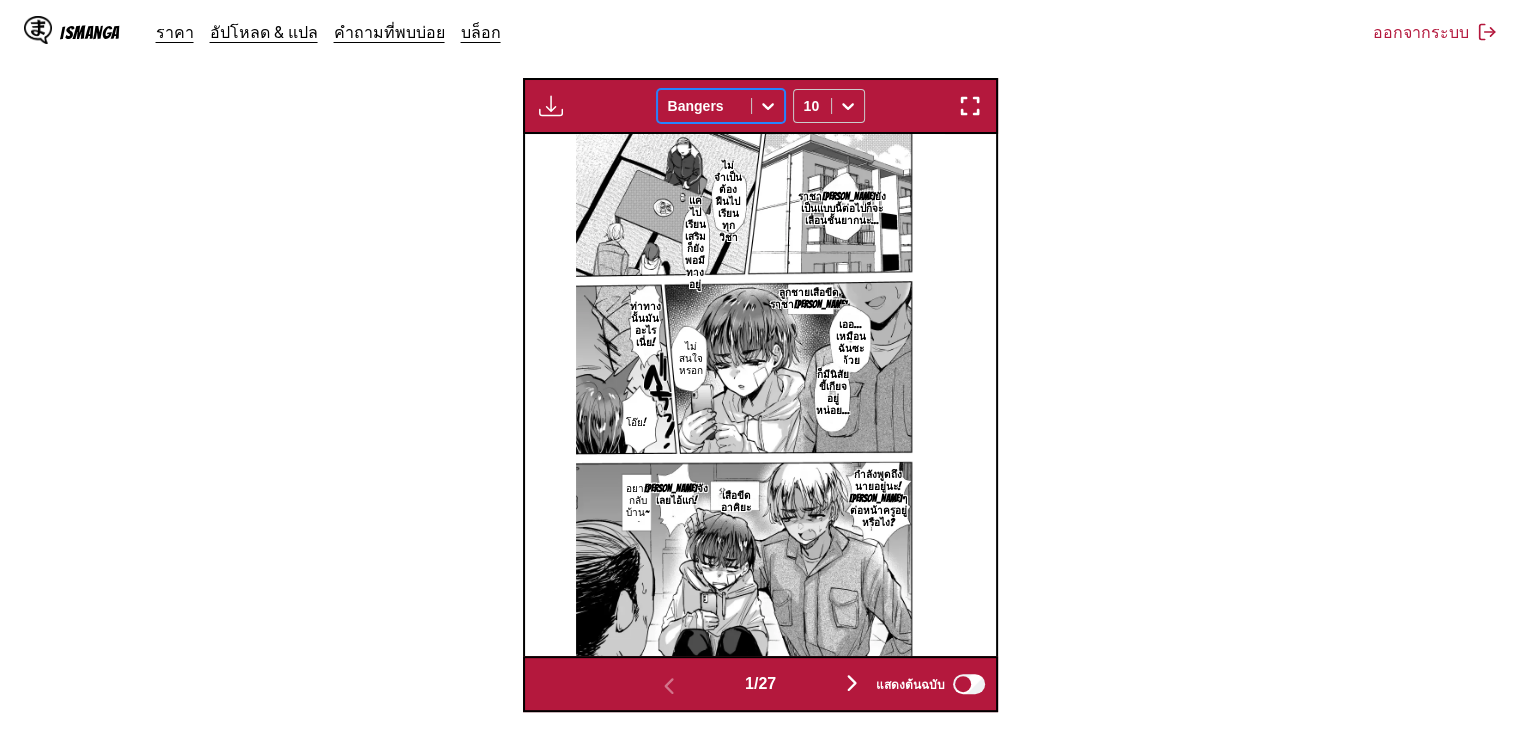 click at bounding box center (704, 106) 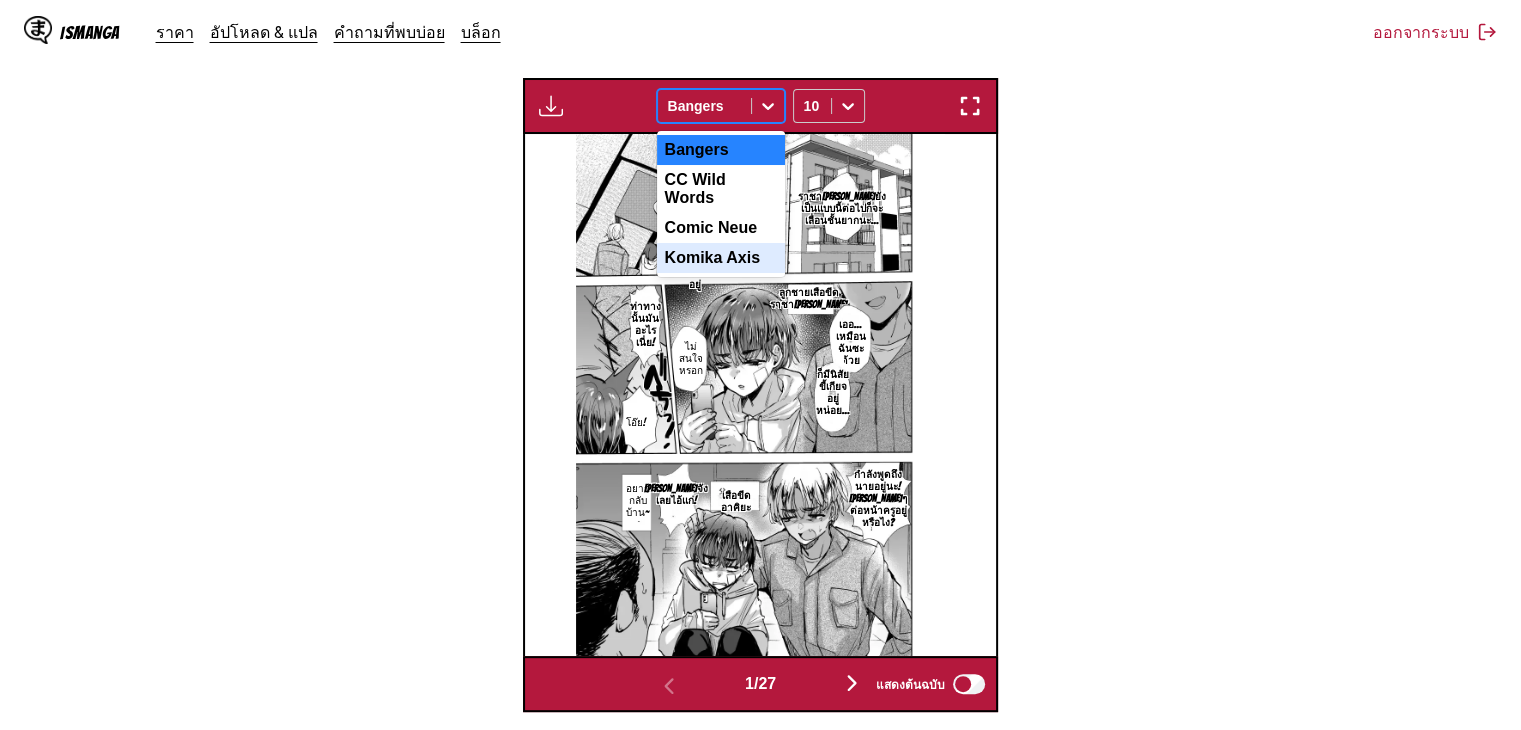 click on "Komika Axis" at bounding box center (721, 258) 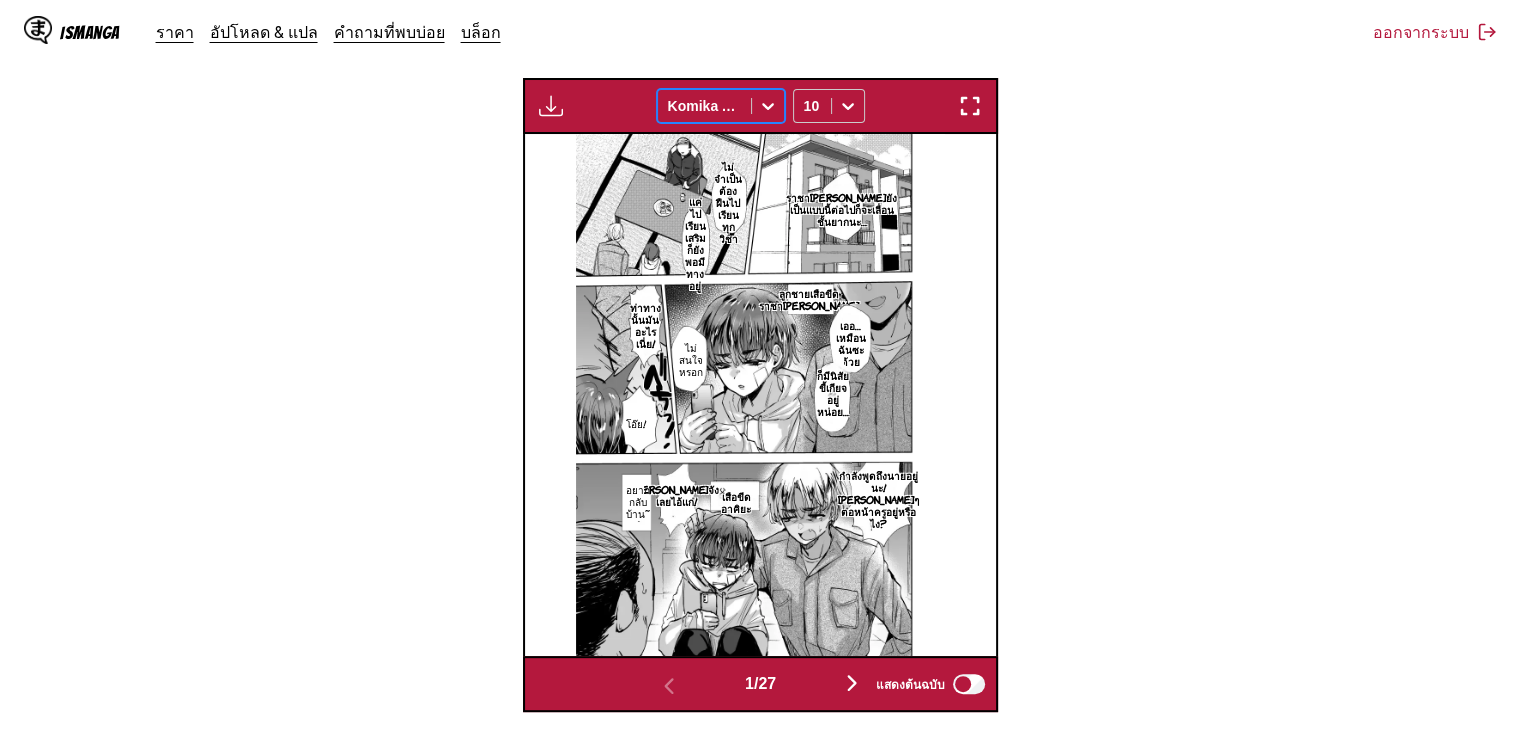 click on "เออ…เหมือนฉันซะด้วย" at bounding box center [850, 343] 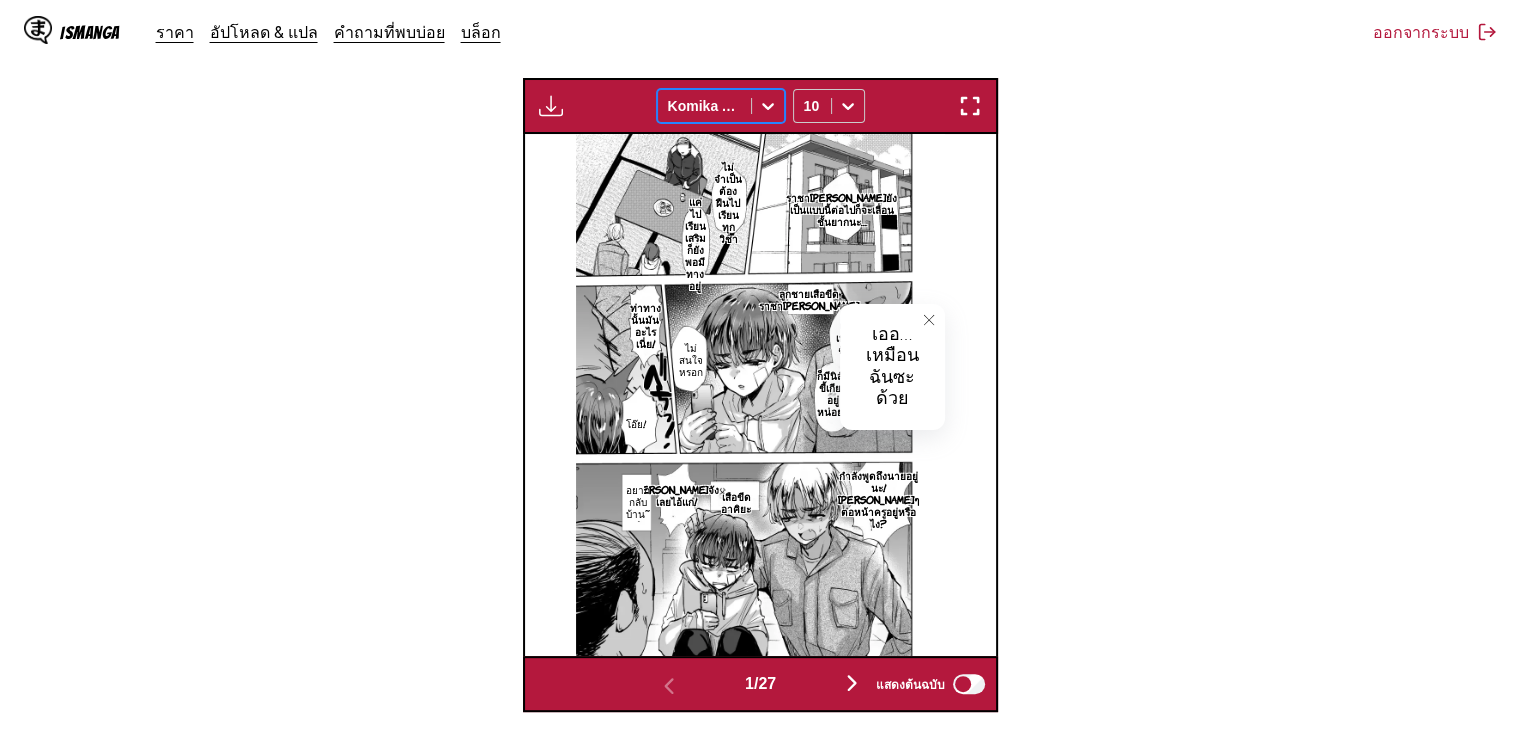 click 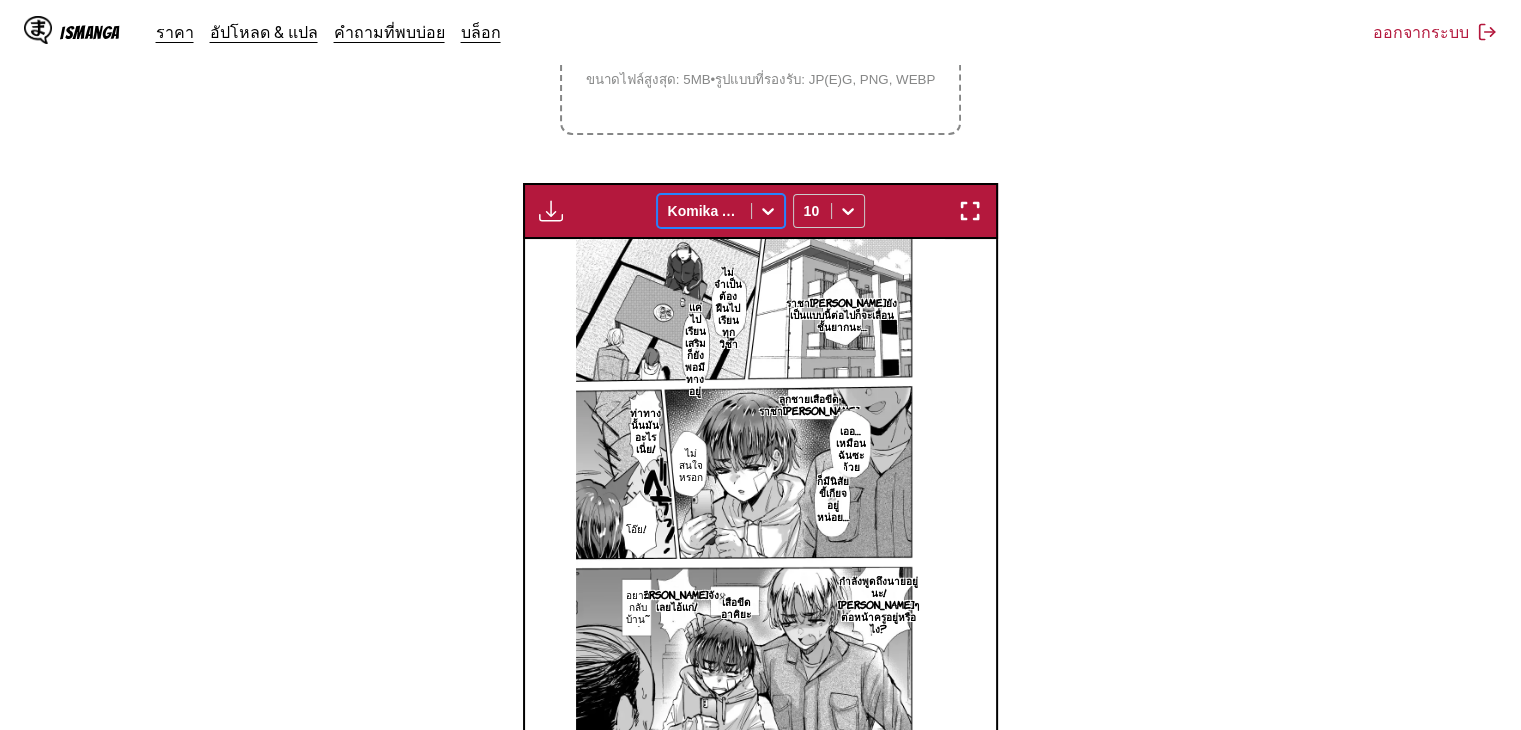 scroll, scrollTop: 608, scrollLeft: 0, axis: vertical 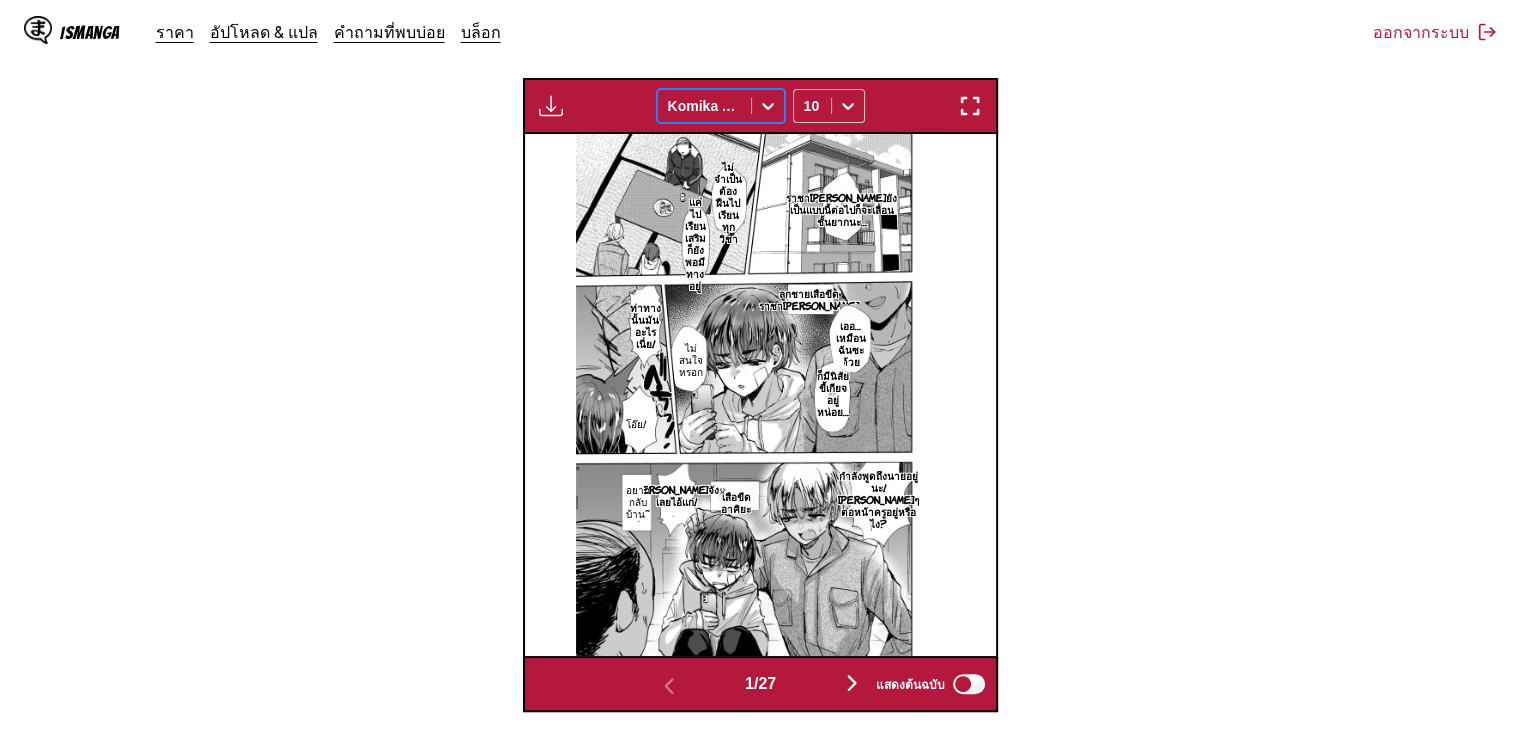 click at bounding box center [852, 683] 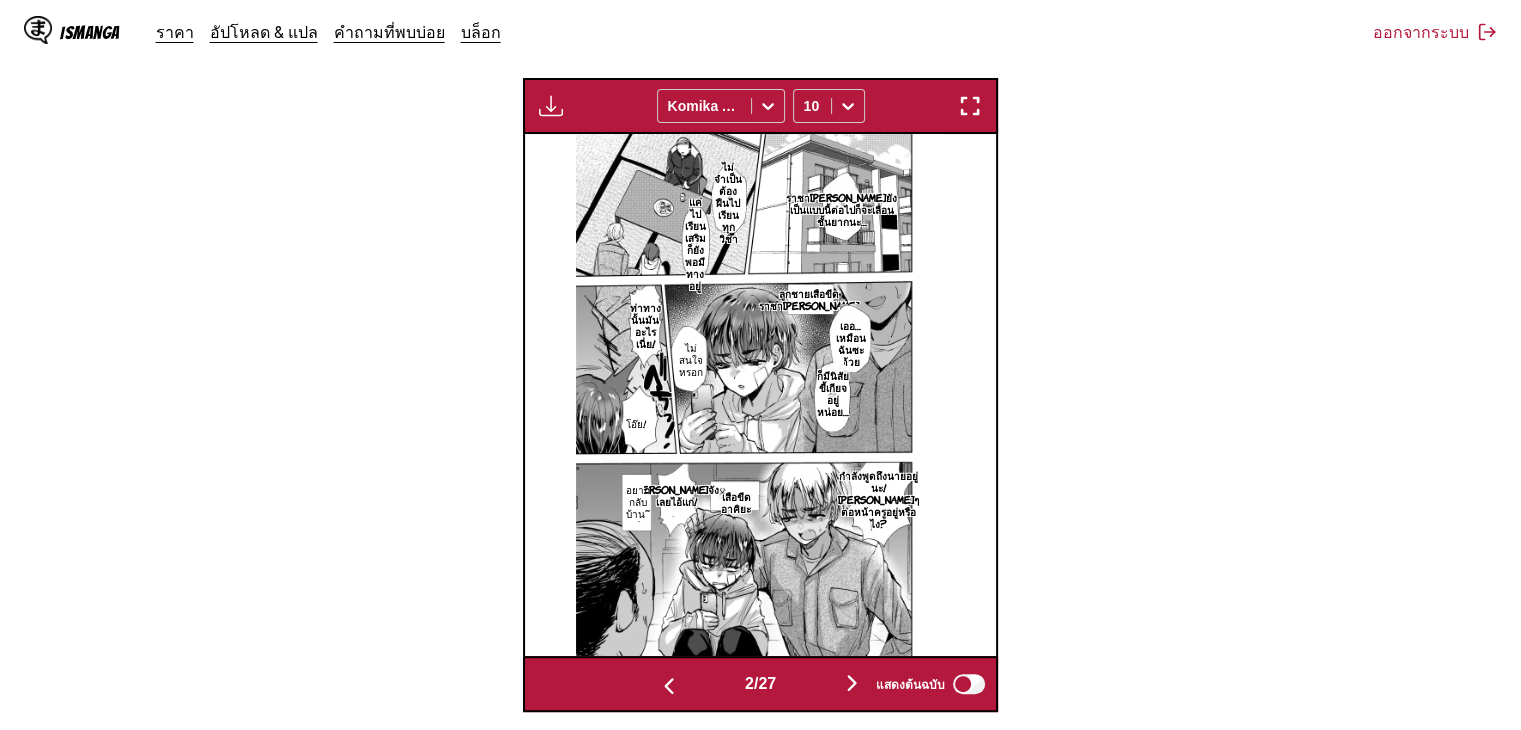 scroll, scrollTop: 0, scrollLeft: 472, axis: horizontal 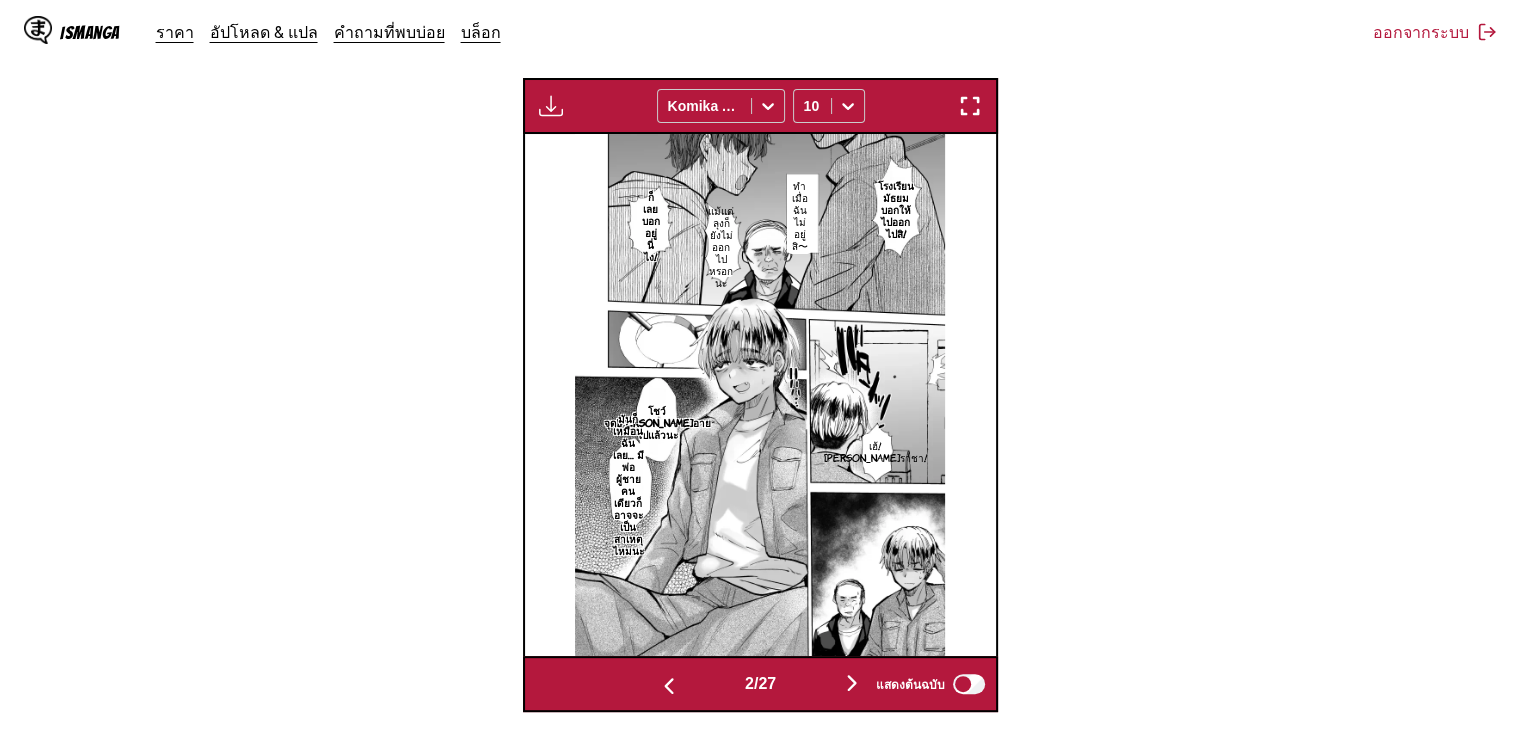 click on "มันก็เหมือนฉันเลย… มีพ่อผู้ชายคนเดียวก็อาจจะเป็นสาเหตุไหมนะ" at bounding box center [628, 484] 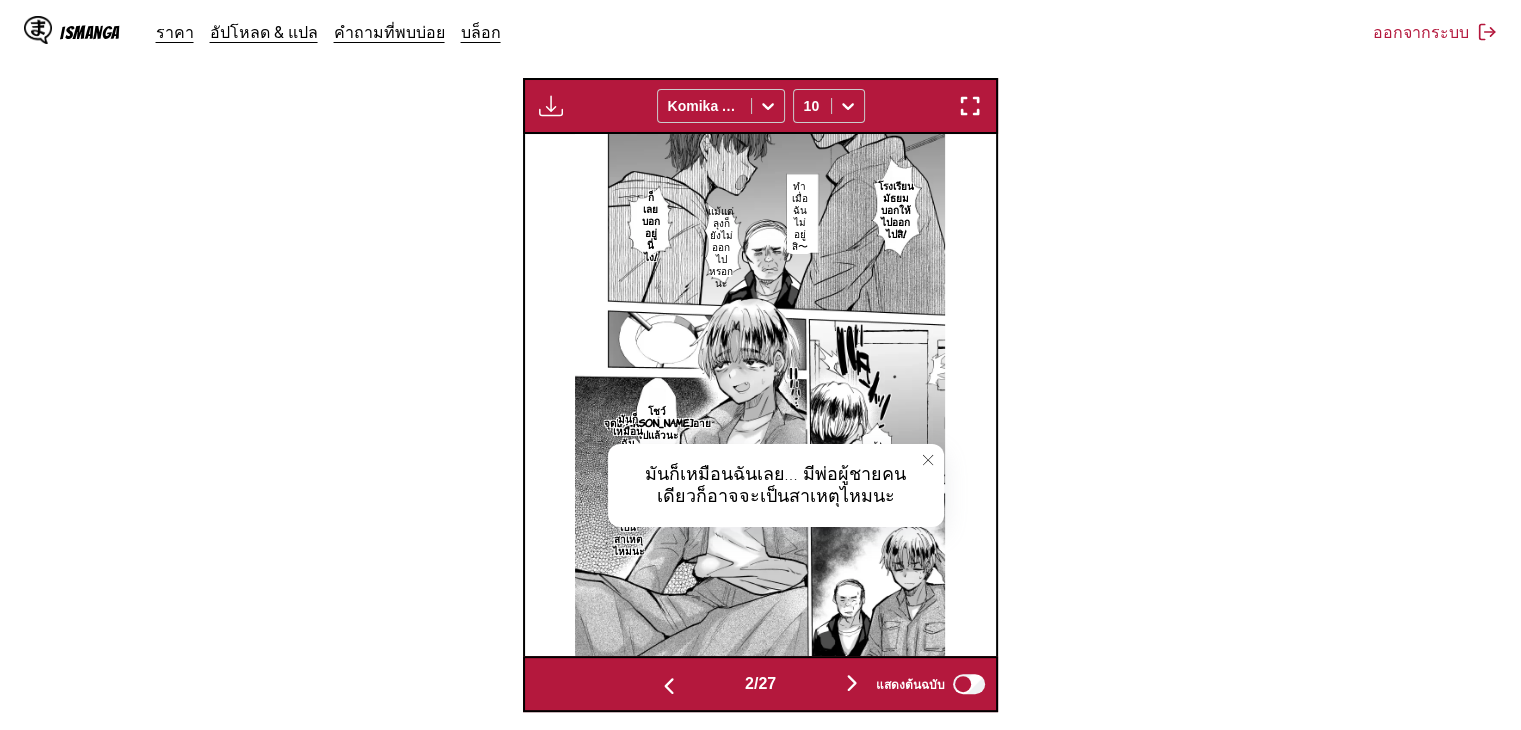 click 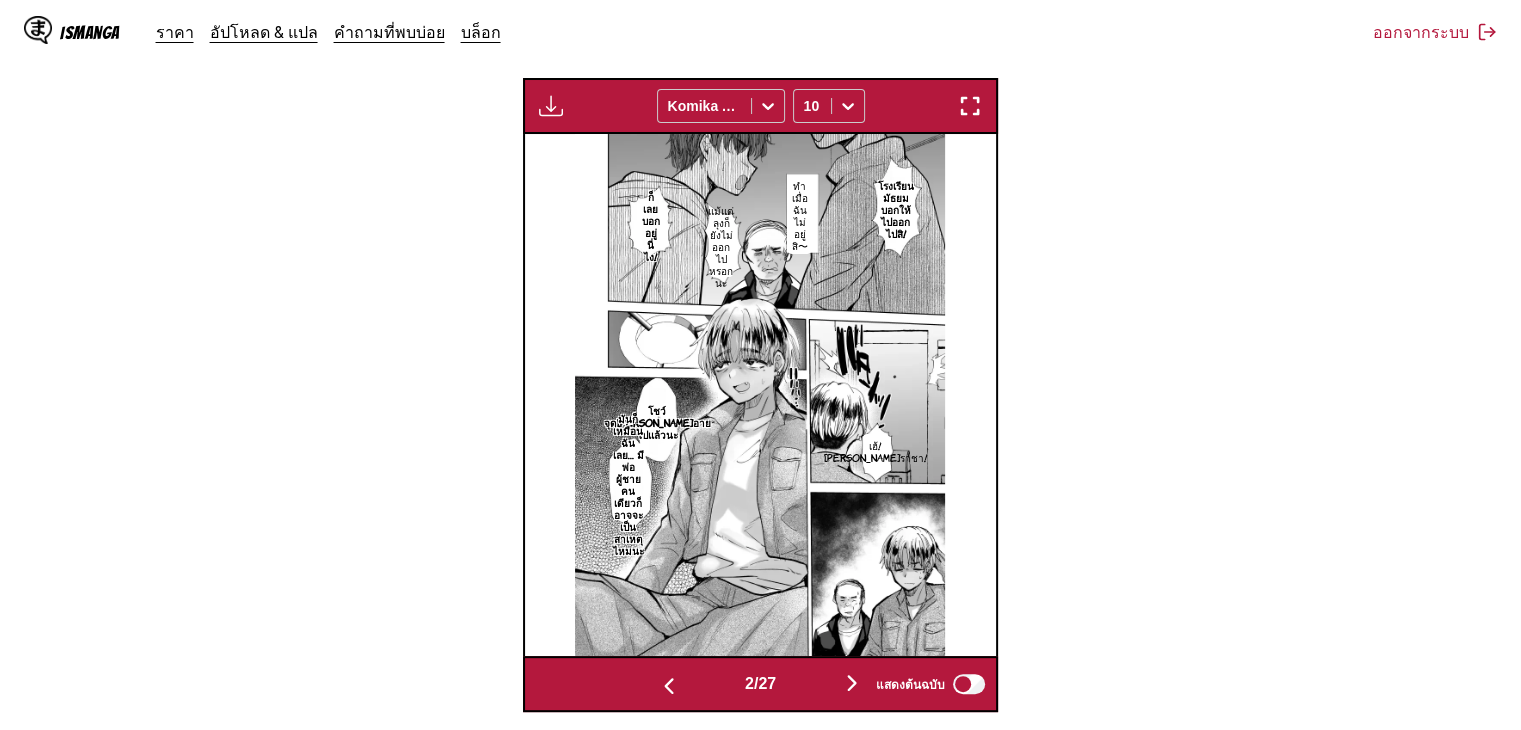 click on "โชว์จุด[PERSON_NAME]อายไปแล้วนะ" at bounding box center (657, 422) 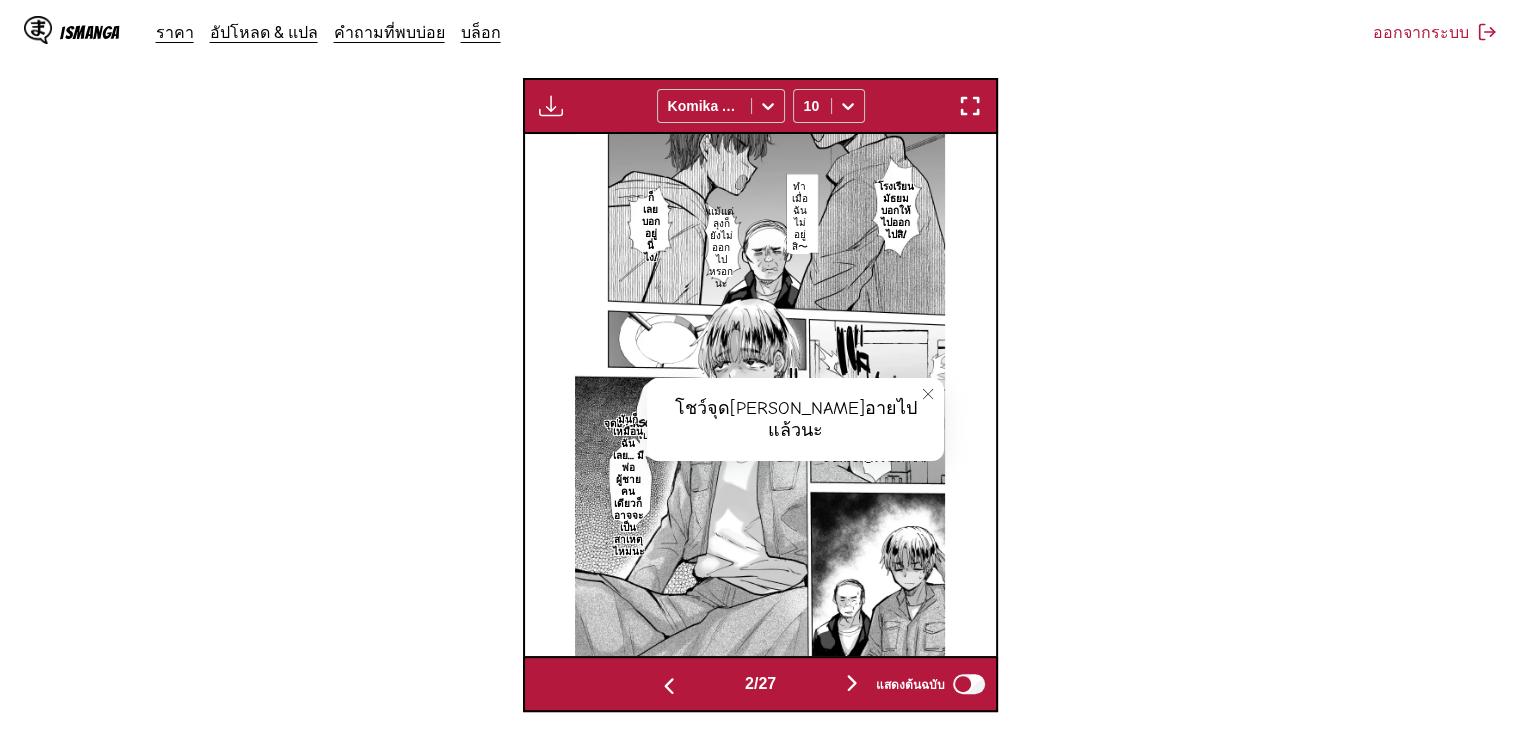 click at bounding box center (928, 394) 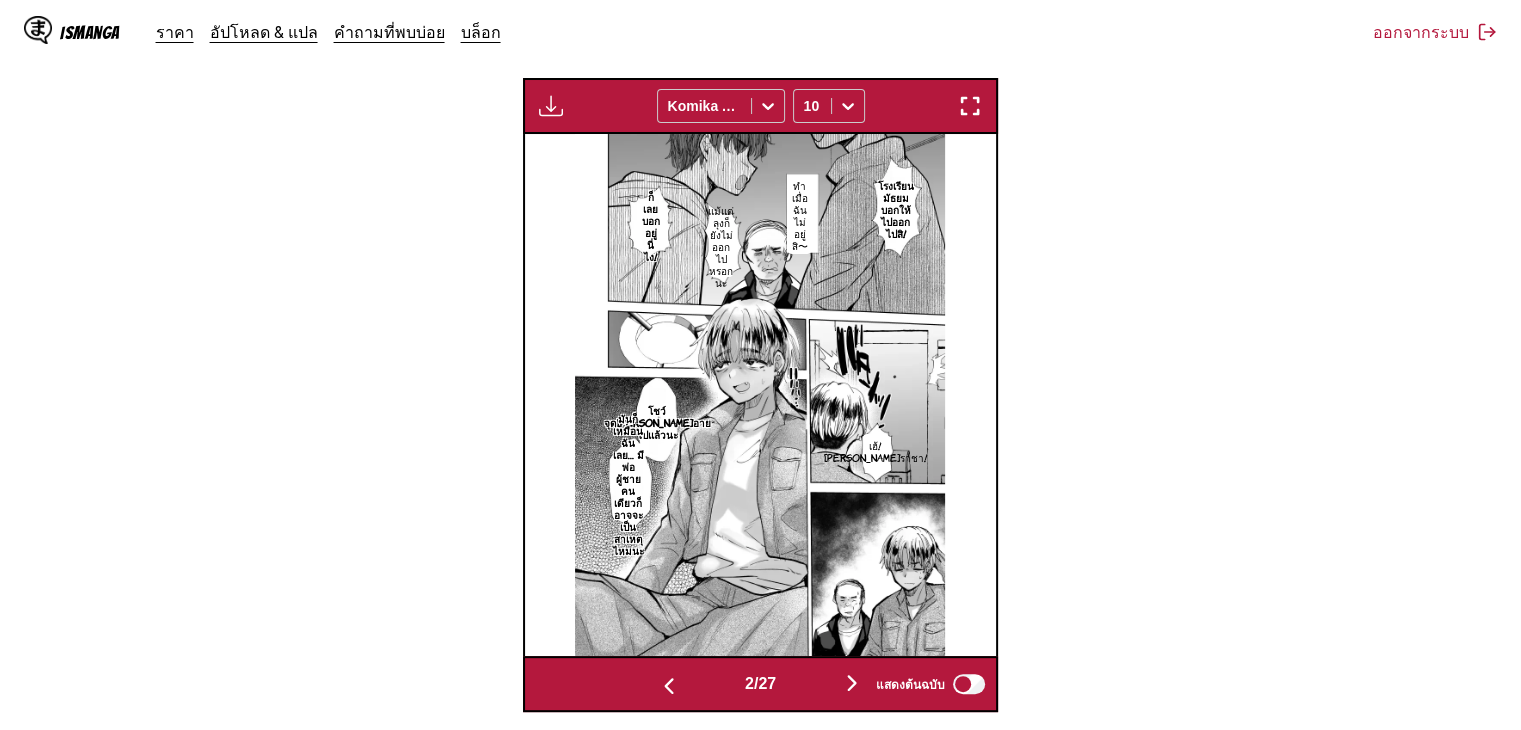 click at bounding box center [852, 683] 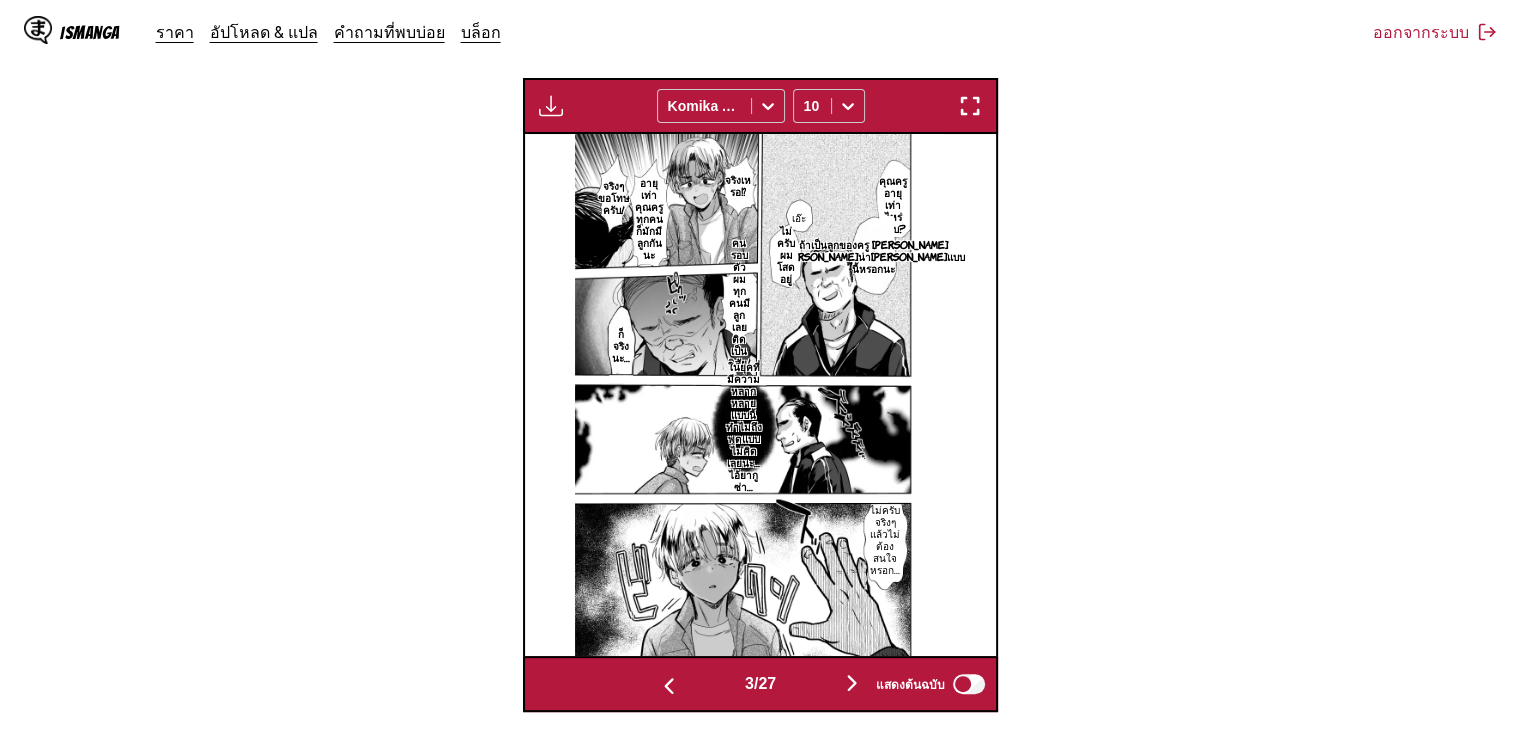 click on "ในยุคที่มีความหลากหลายแบบนี้ ทำไมถึงพูดแบบไม่คิดเลยนะ… ไอ้ยากูซ่า…" at bounding box center (743, 426) 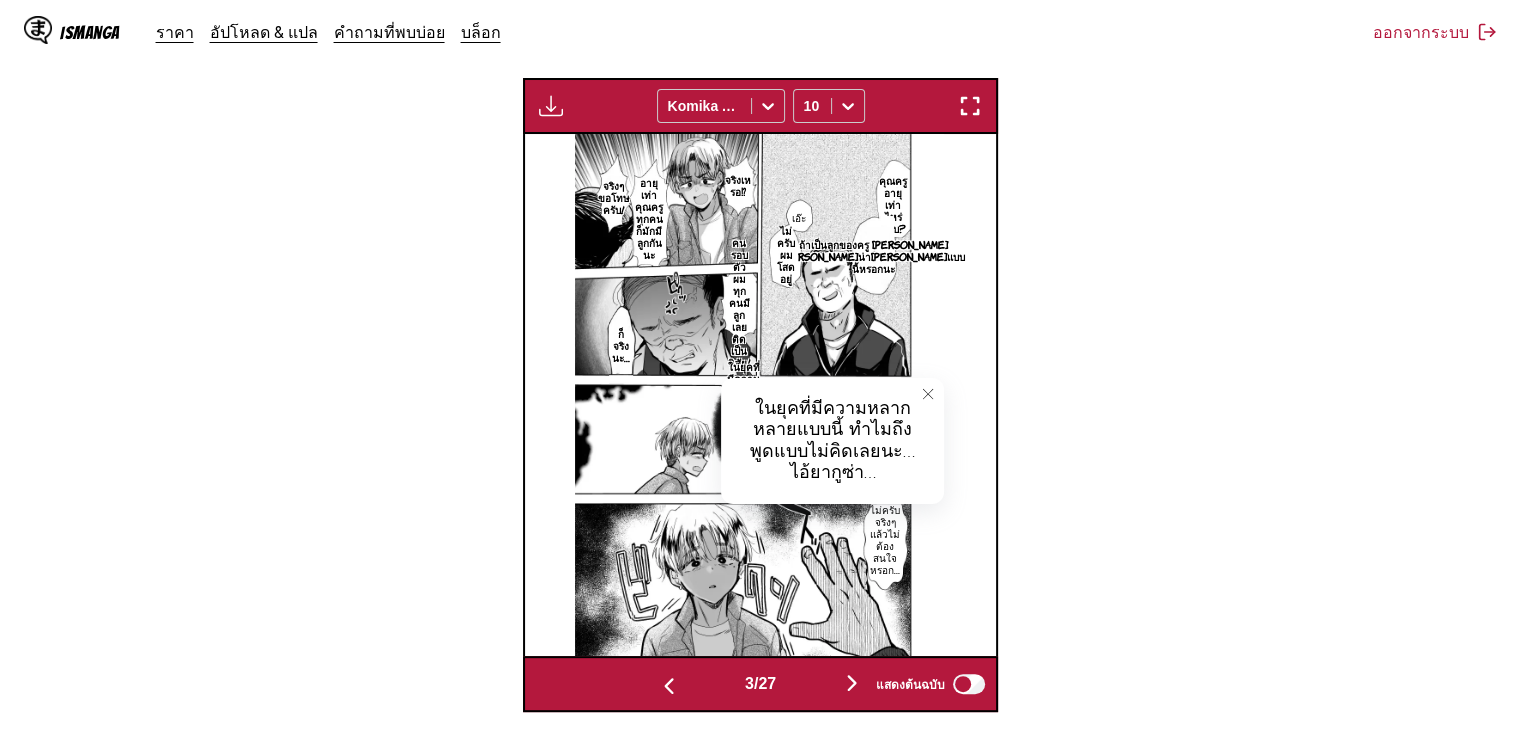 click 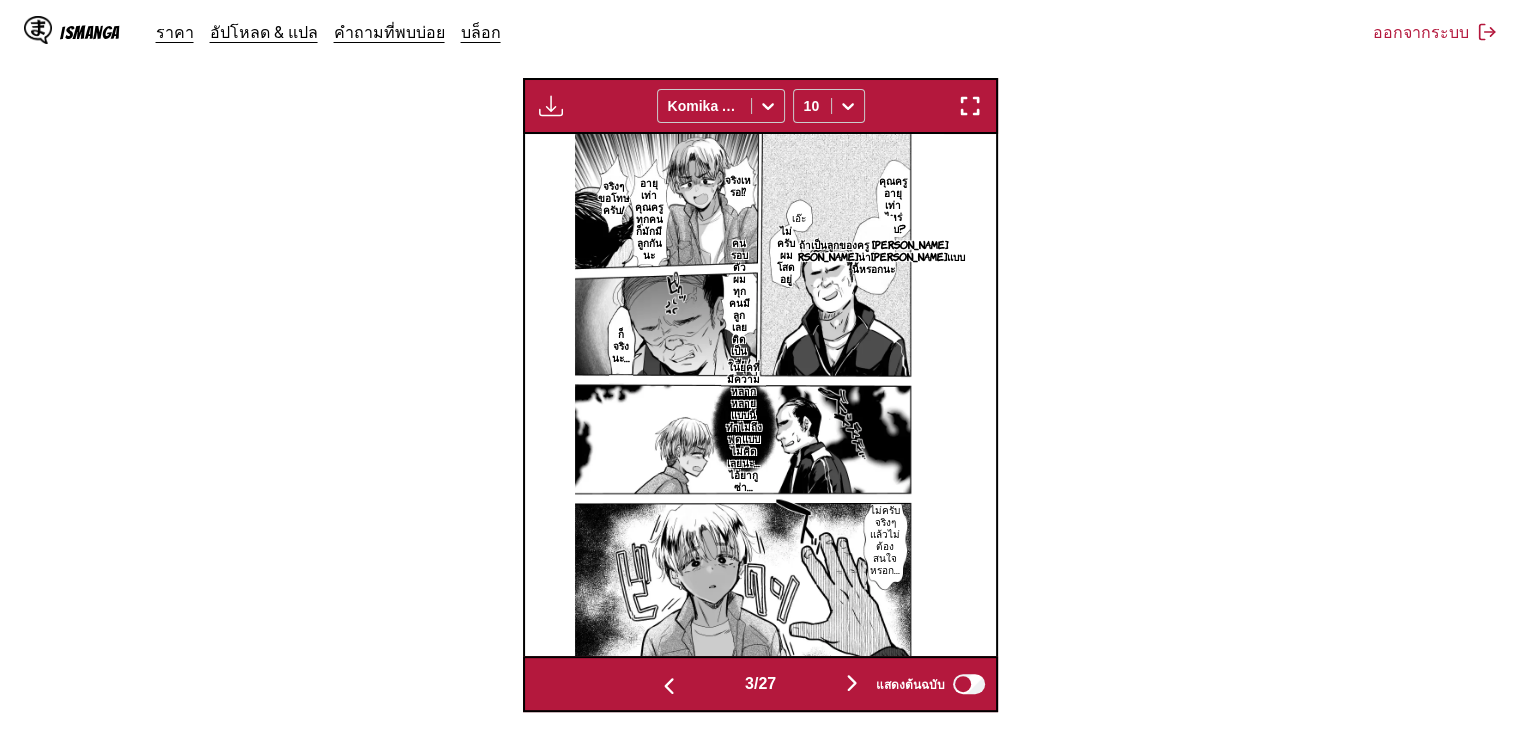 click on "คนรอบตัวผมทุกคนมีลูกเลยติดเป็นนิสัย!" at bounding box center (739, 302) 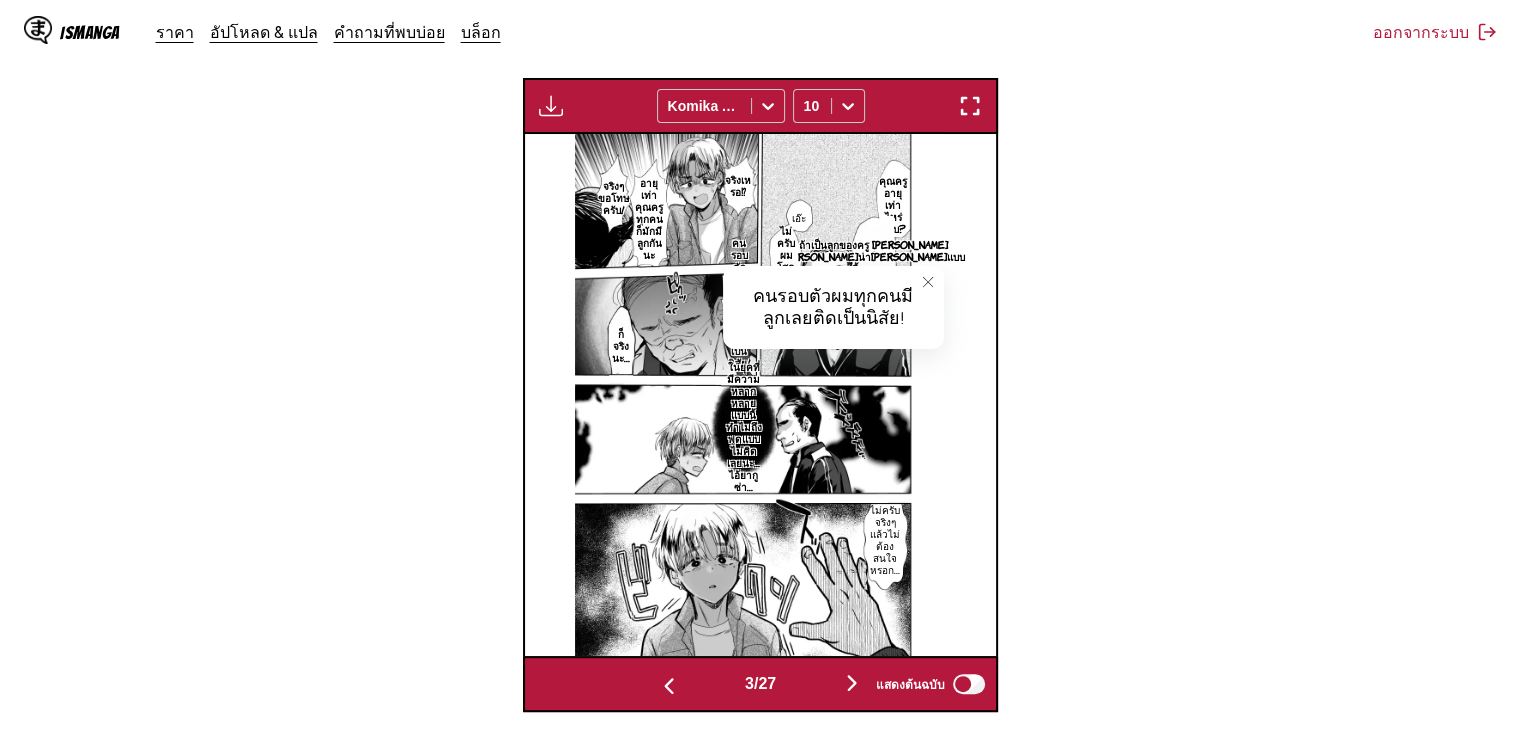 click at bounding box center [928, 282] 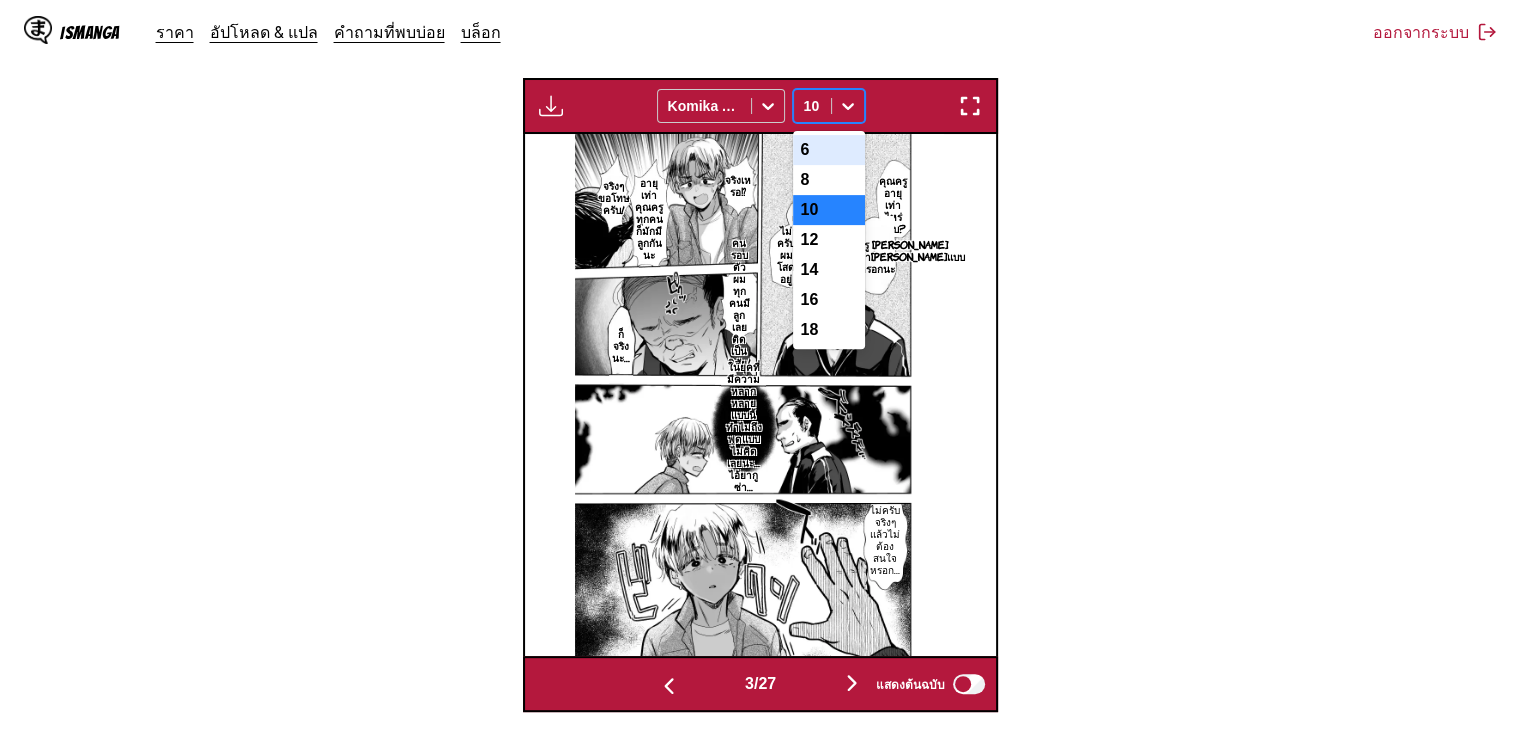 click 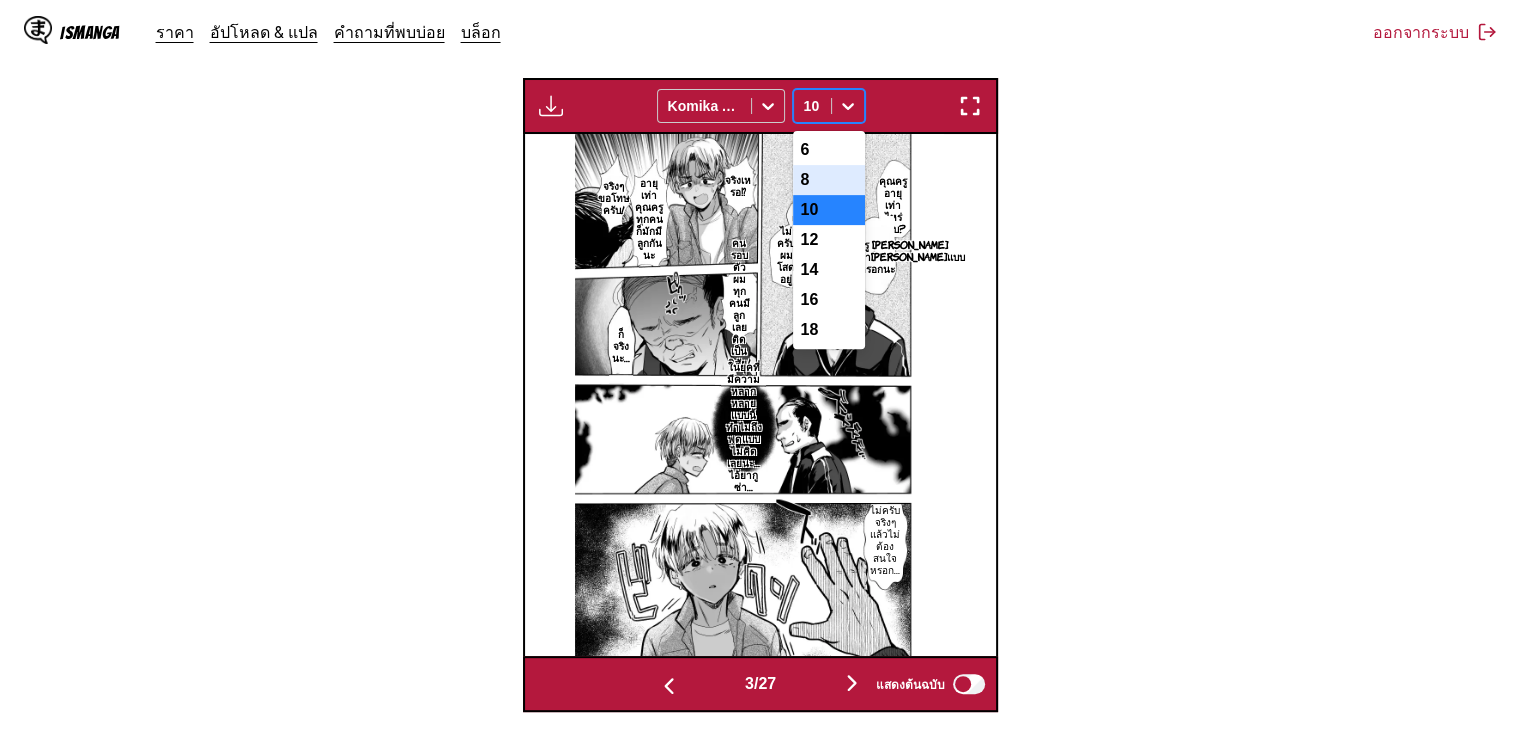 click on "8" at bounding box center (829, 180) 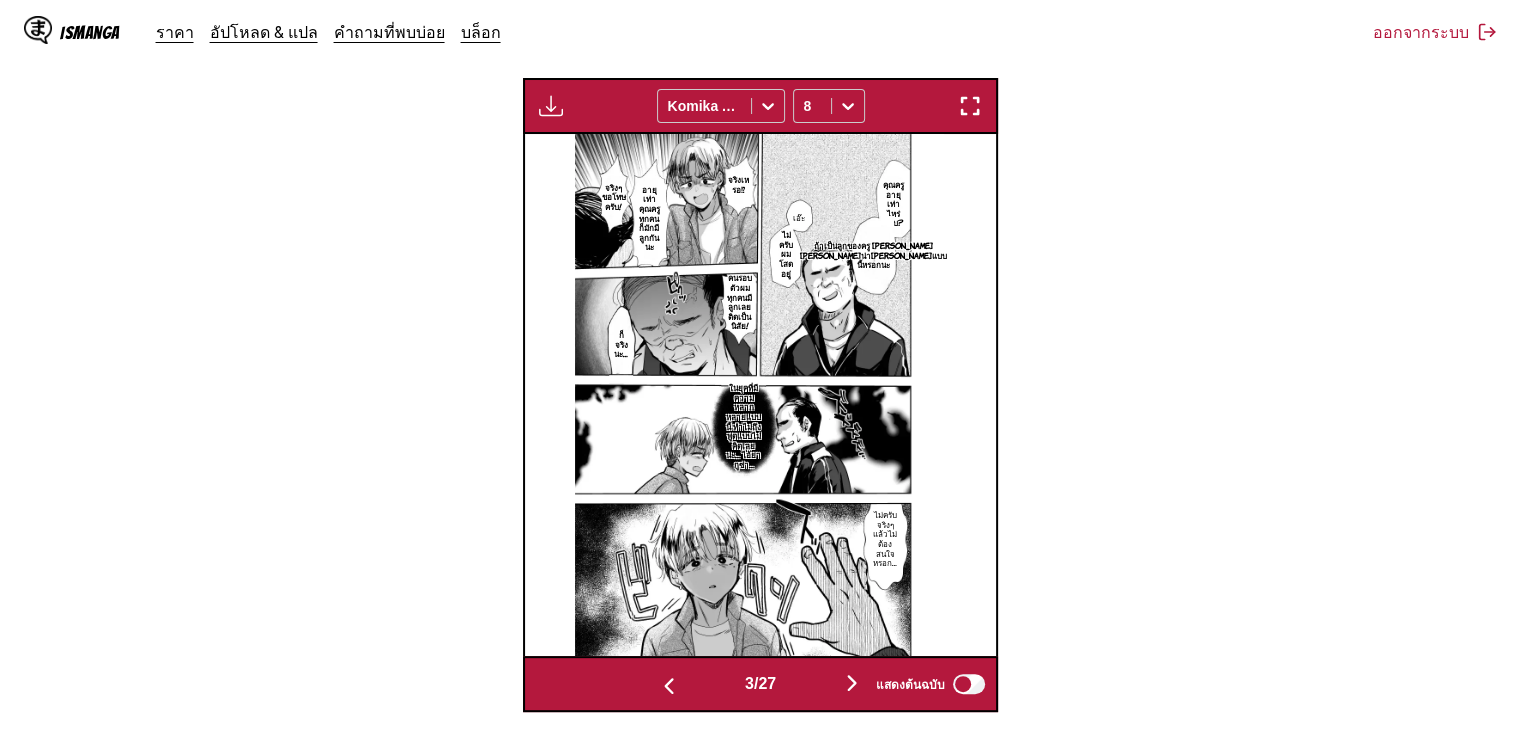 click on "ดาวน์โหลดพาเนล ดาวน์โหลดทั้งหมด Komika Axis 8" at bounding box center [761, 106] 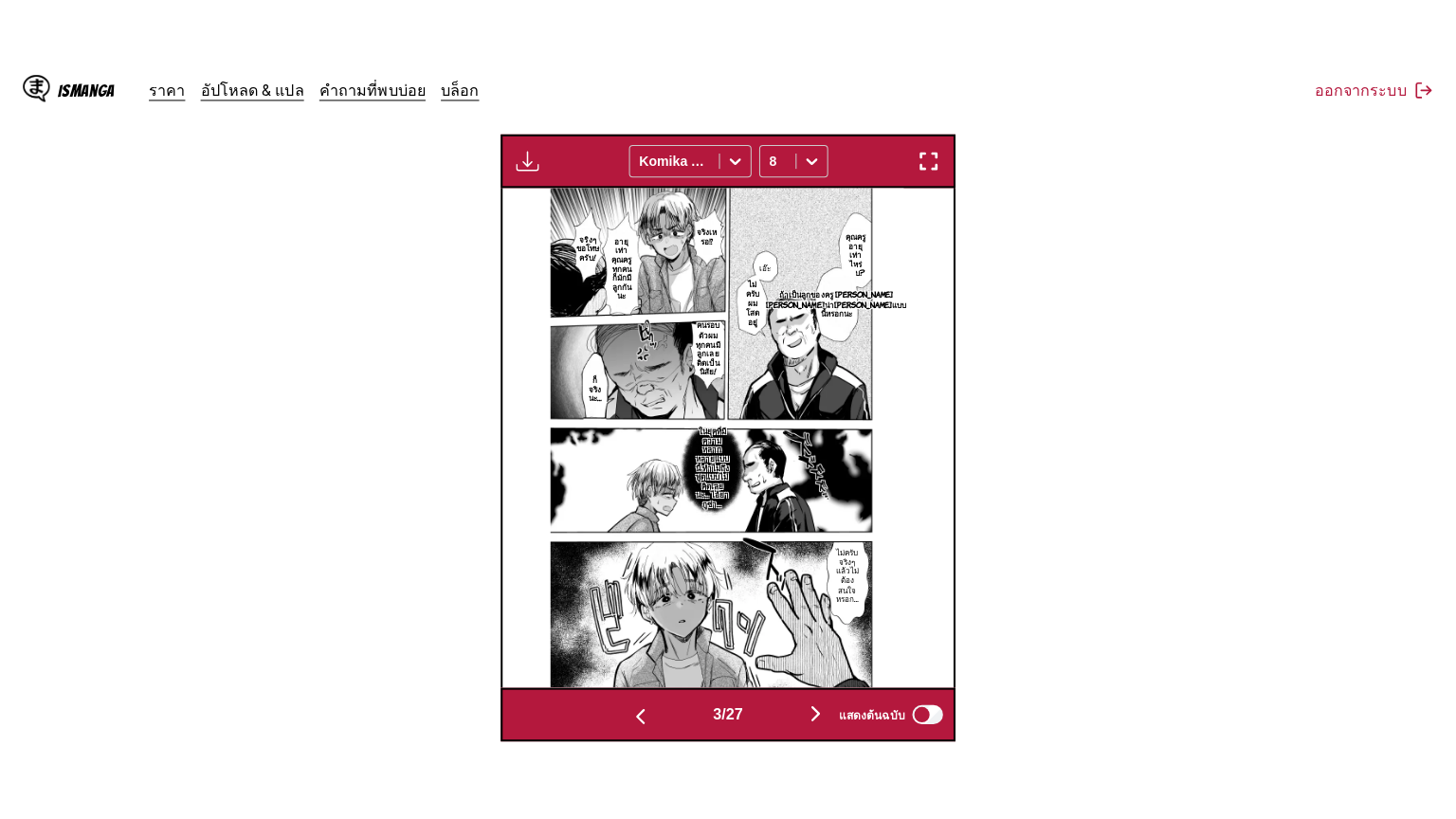 scroll, scrollTop: 220, scrollLeft: 0, axis: vertical 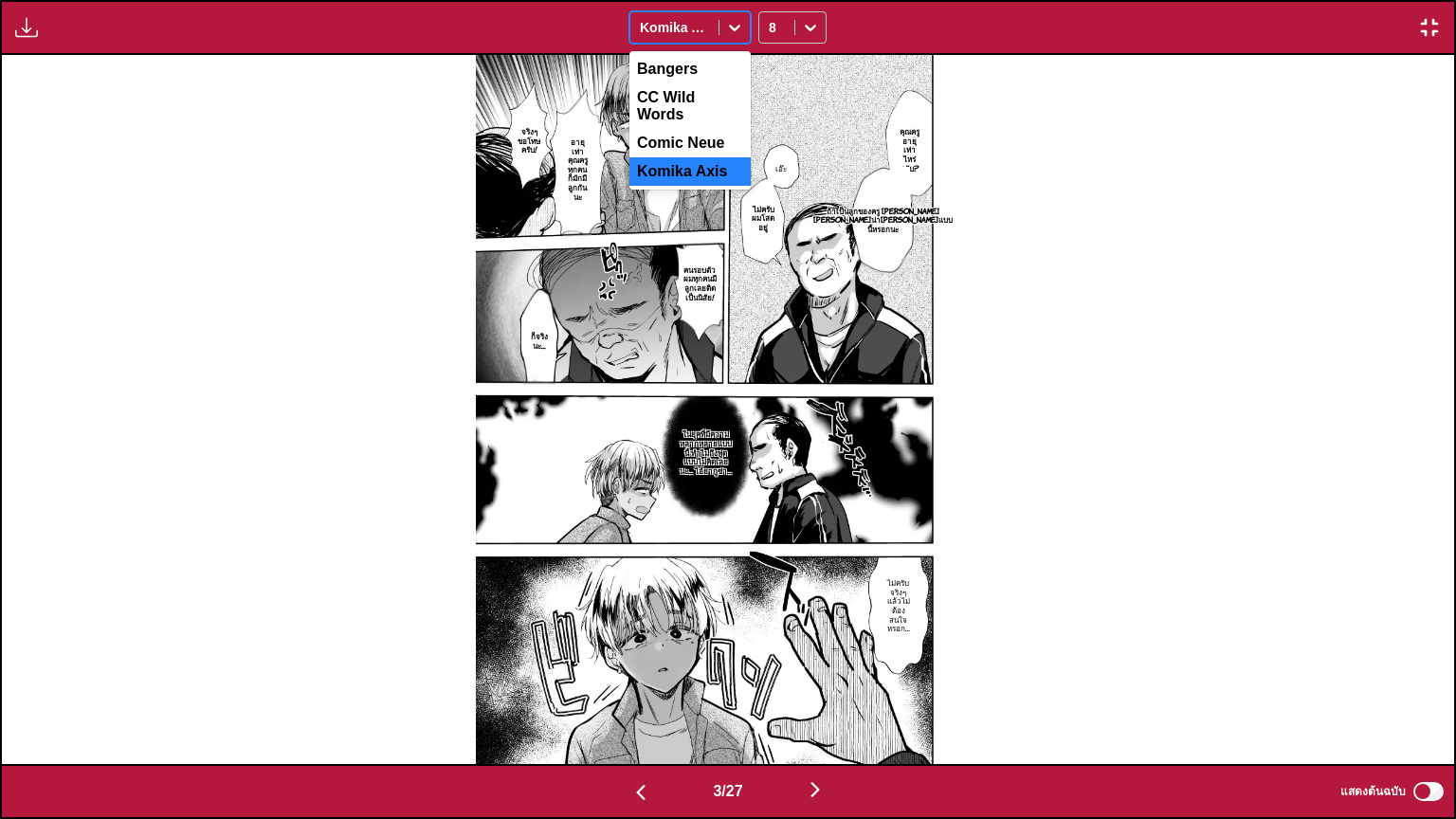 click at bounding box center [674, 27] 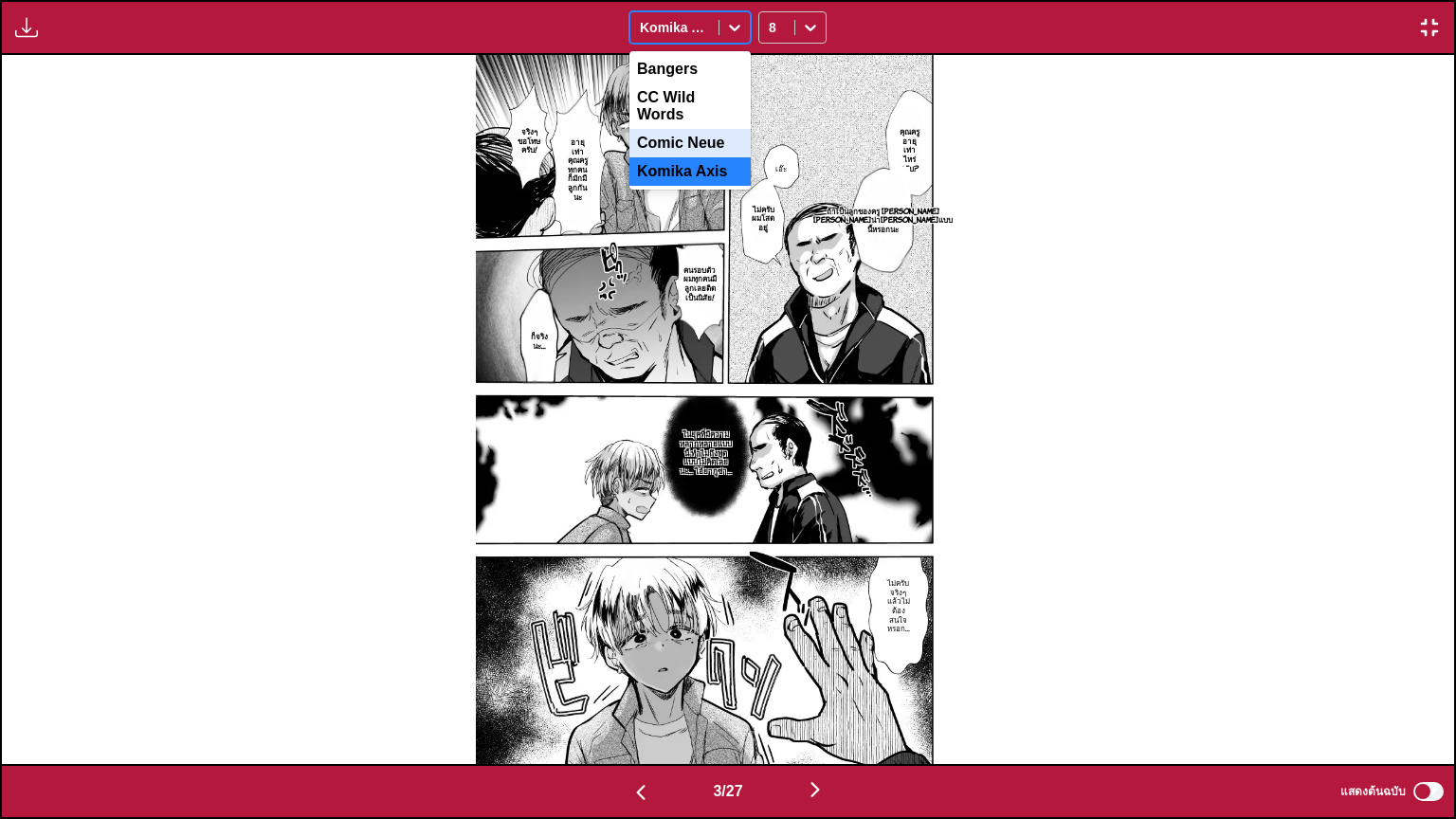 click on "Comic Neue" at bounding box center (690, 143) 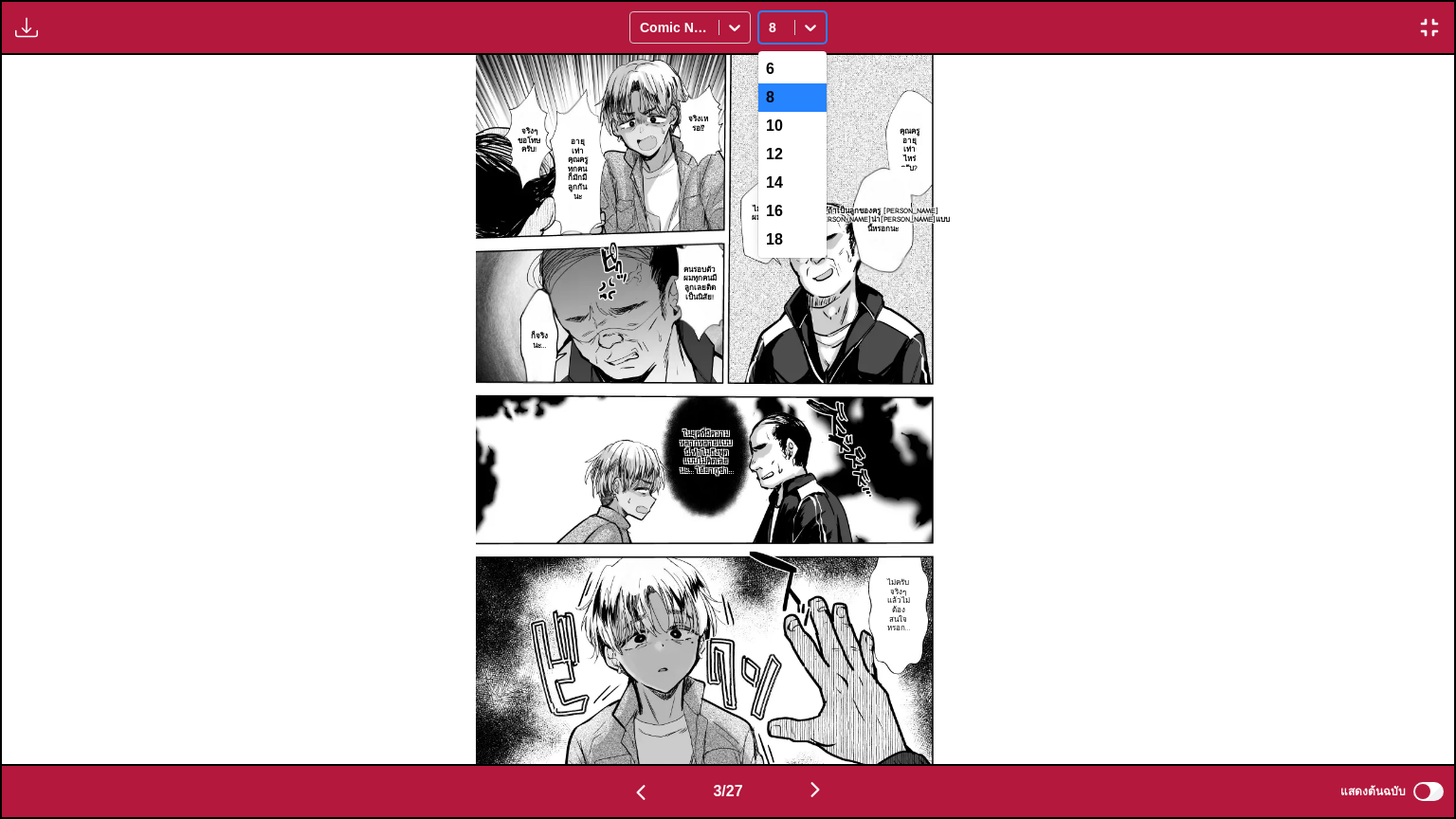 click at bounding box center [776, 27] 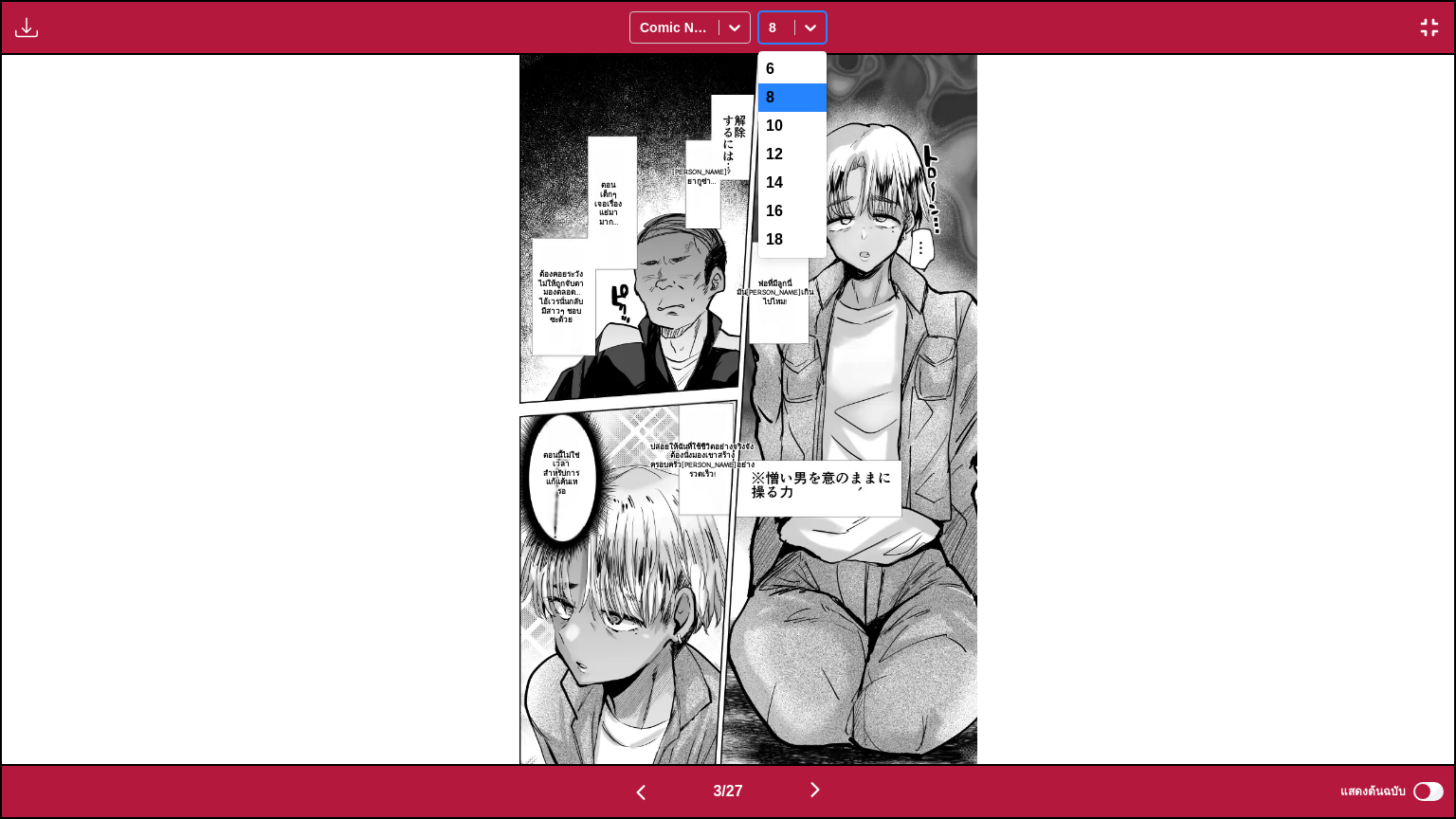 scroll, scrollTop: 0, scrollLeft: 2905, axis: horizontal 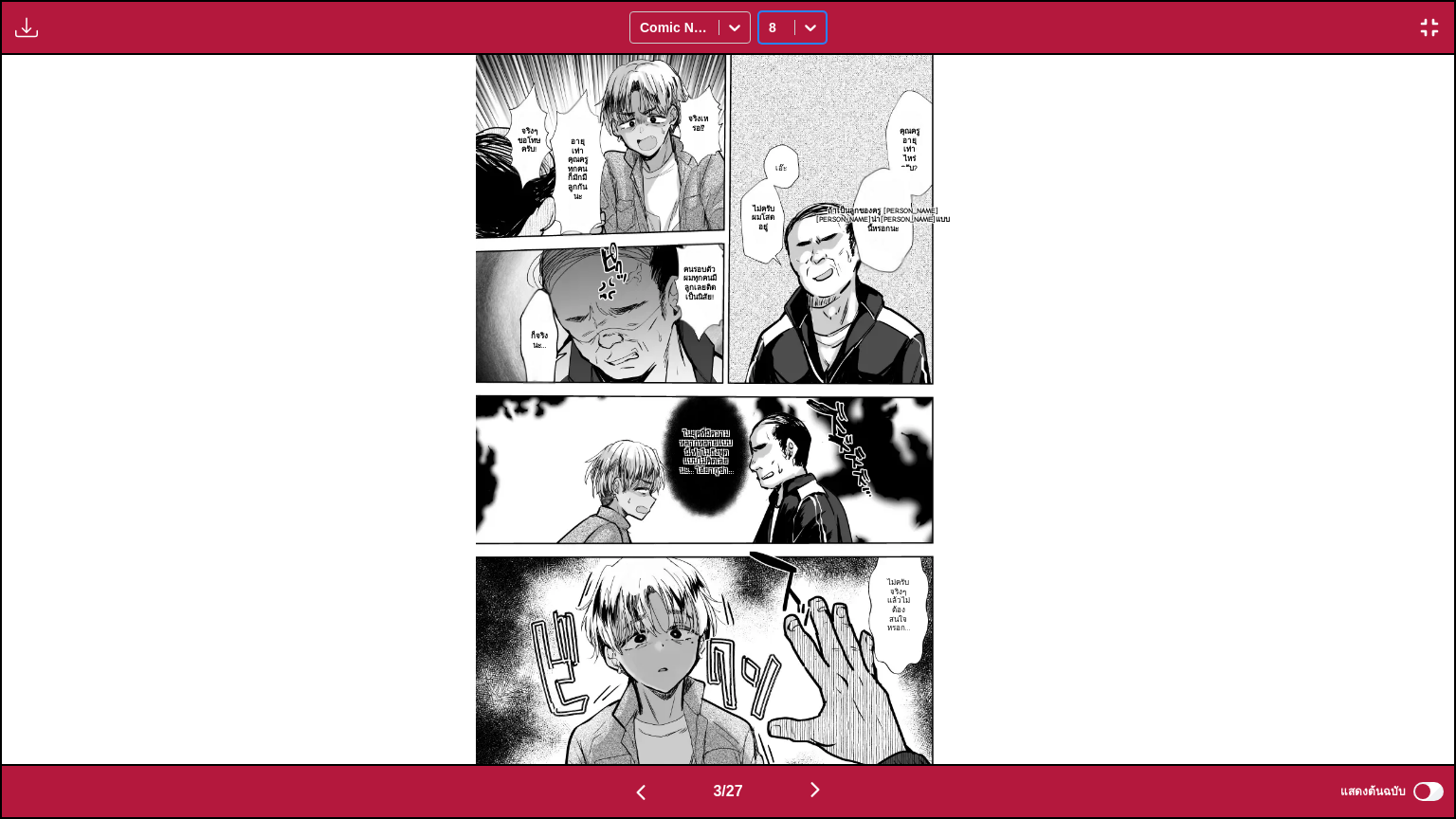click at bounding box center (776, 27) 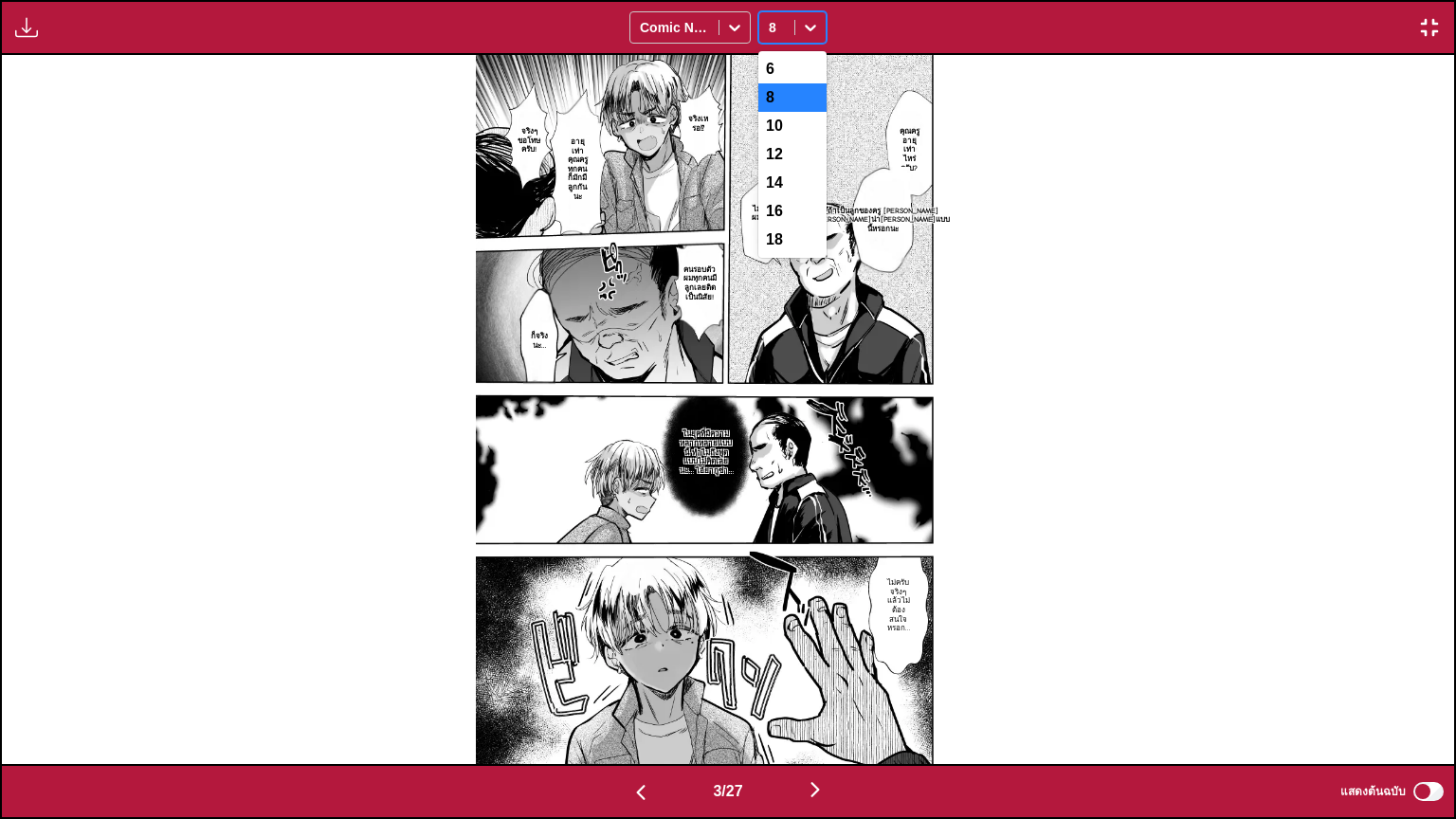 click at bounding box center [776, 27] 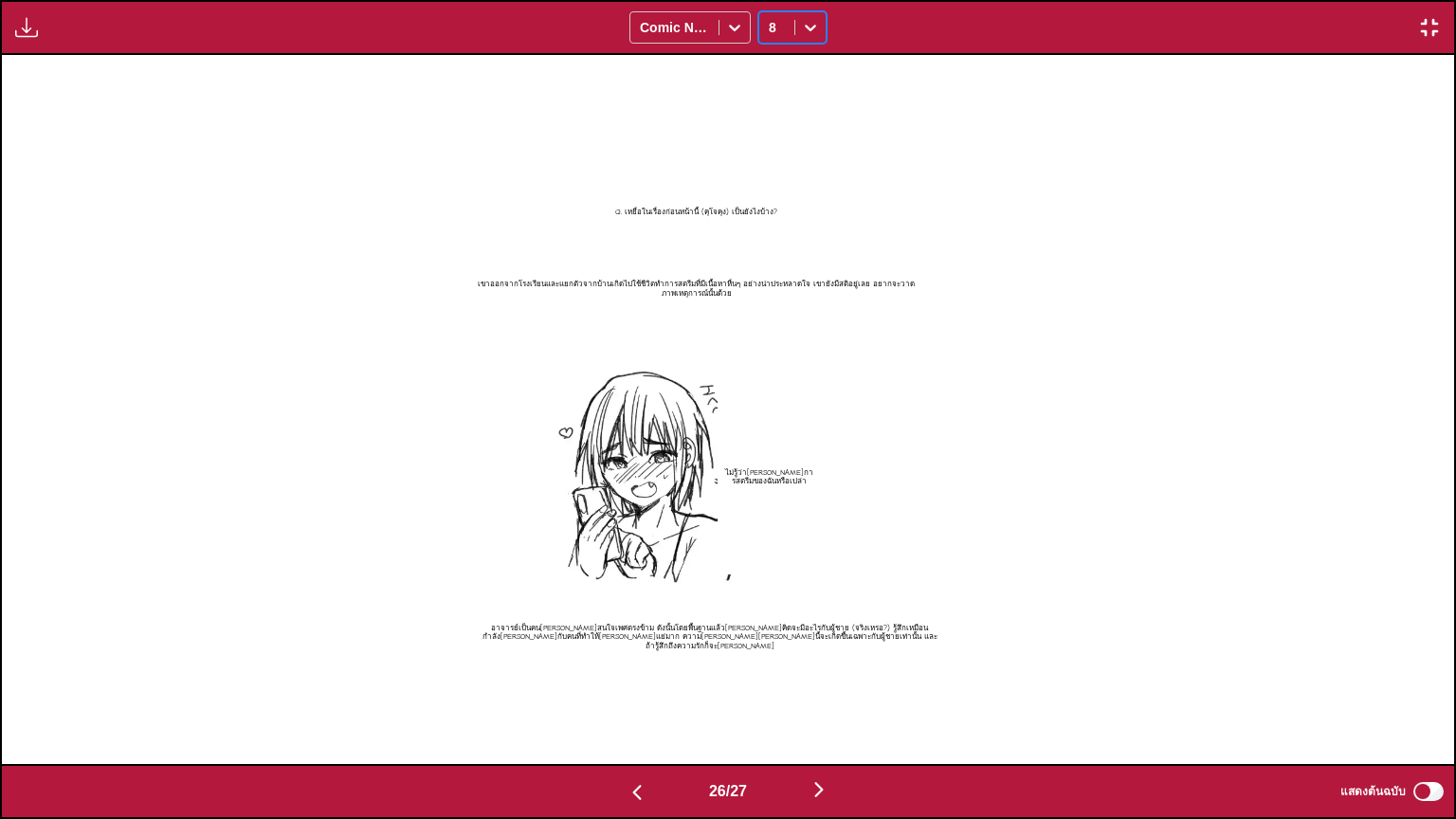 scroll, scrollTop: 0, scrollLeft: 34871, axis: horizontal 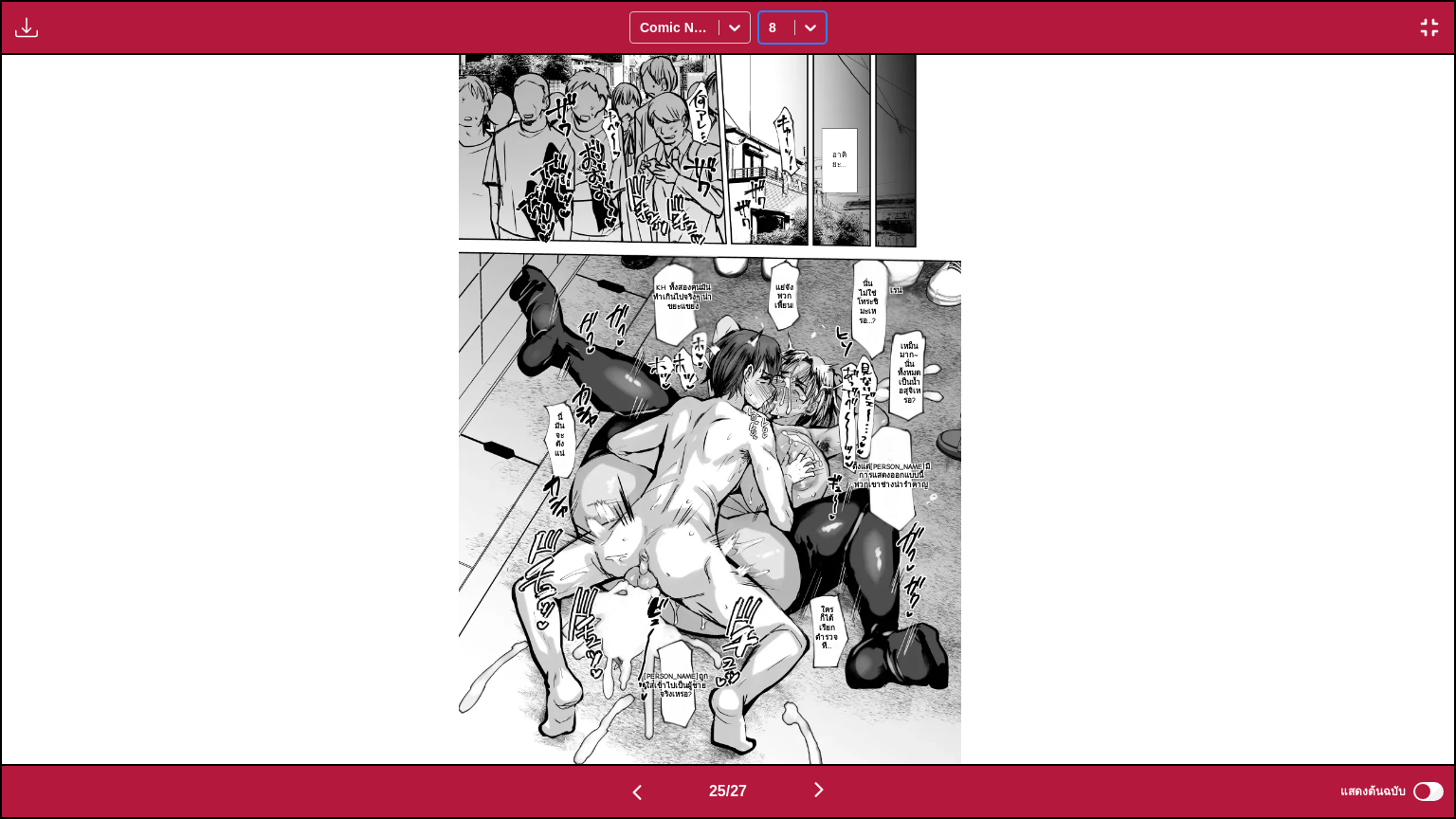 click at bounding box center [1429, 27] 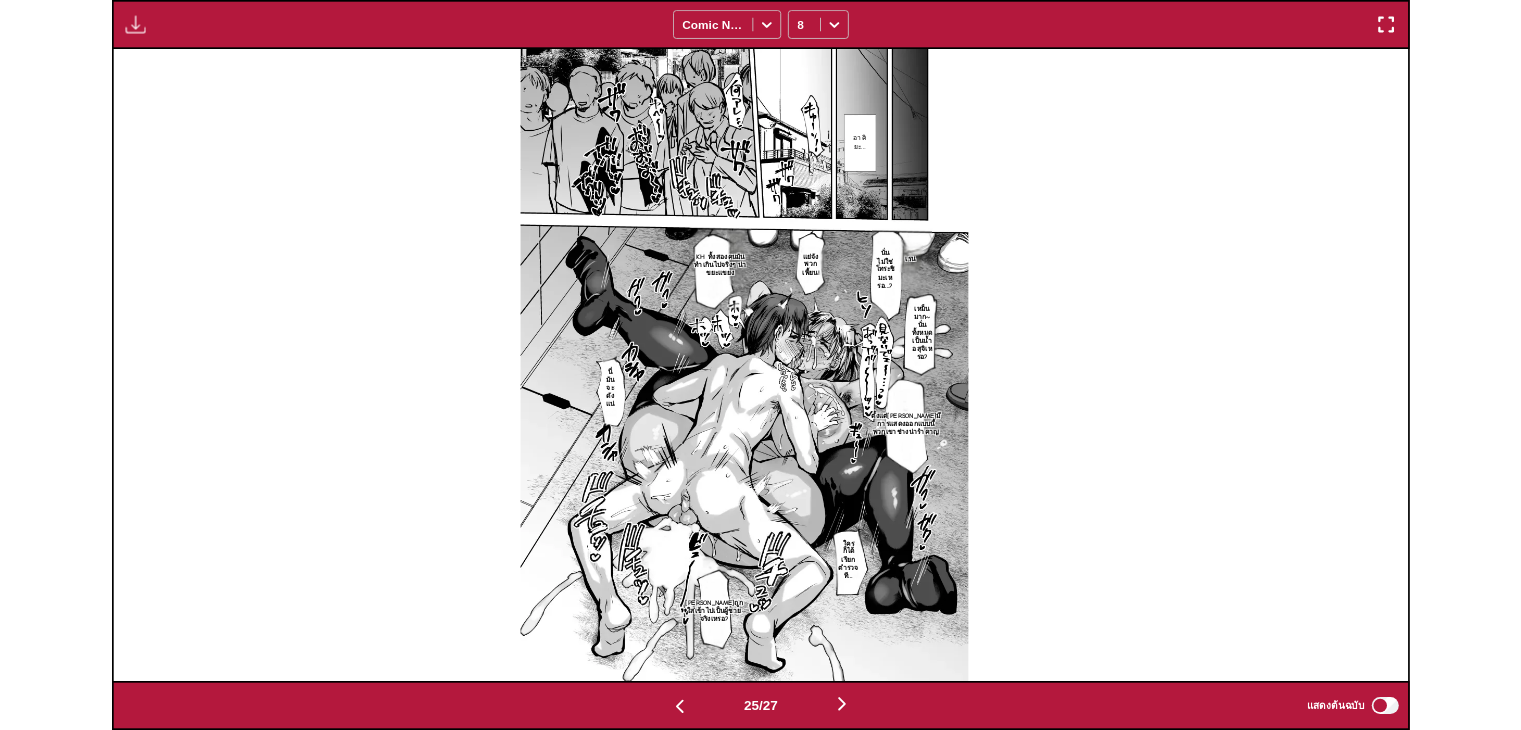 scroll, scrollTop: 522, scrollLeft: 0, axis: vertical 